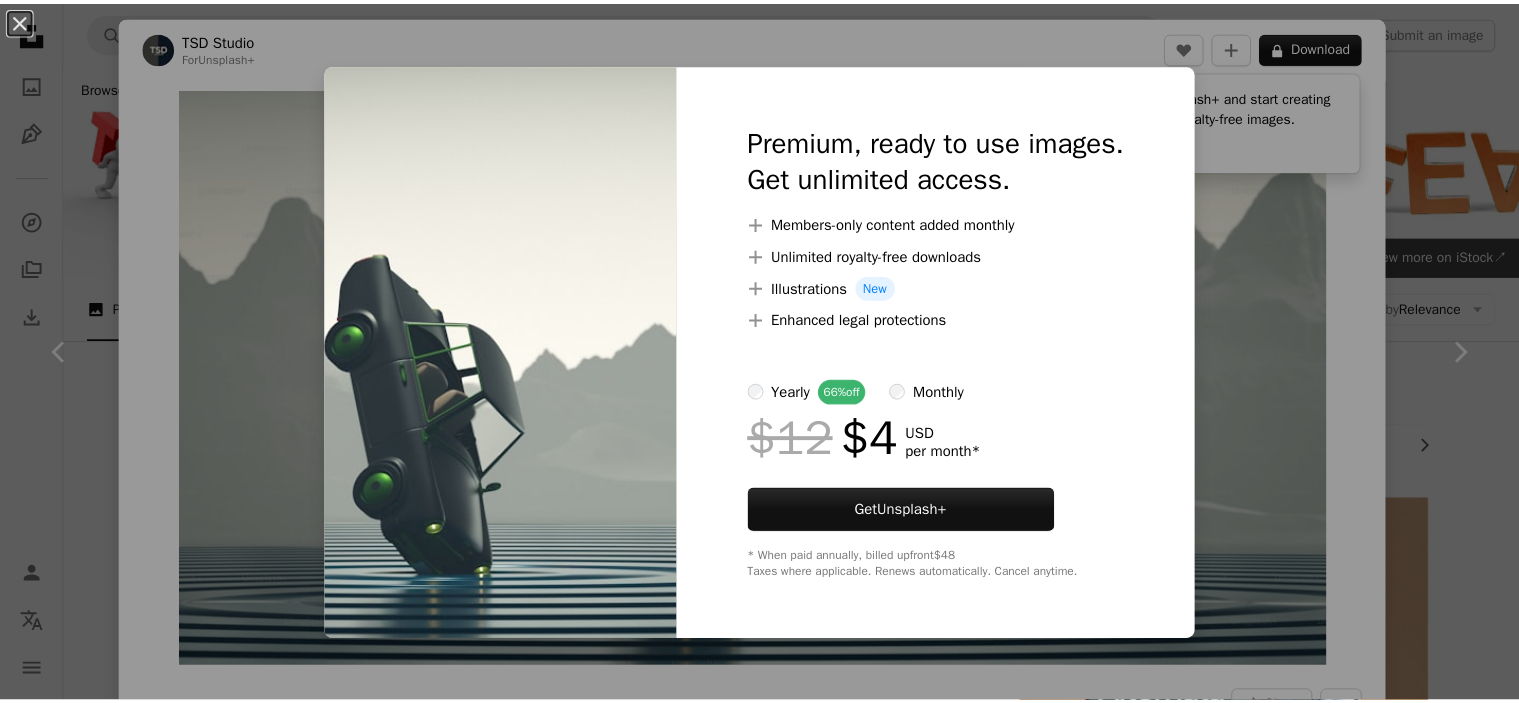scroll, scrollTop: 2400, scrollLeft: 0, axis: vertical 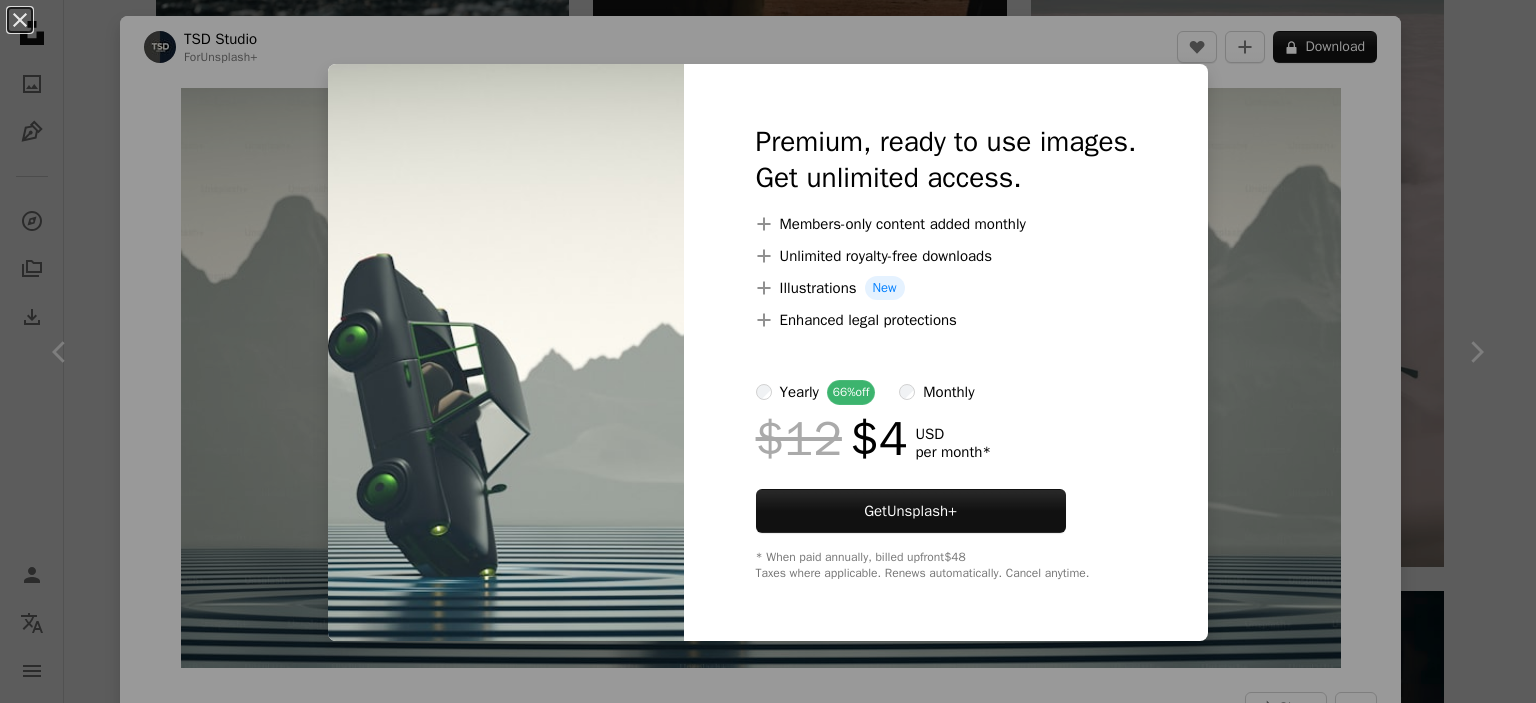 click on "An X shape Premium, ready to use images. Get unlimited access. A plus sign Members-only content added monthly A plus sign Unlimited royalty-free downloads A plus sign Illustrations  New A plus sign Enhanced legal protections yearly 66%  off monthly $12   $4 USD per month * Get  Unsplash+ * When paid annually, billed upfront  $48 Taxes where applicable. Renews automatically. Cancel anytime." at bounding box center (768, 351) 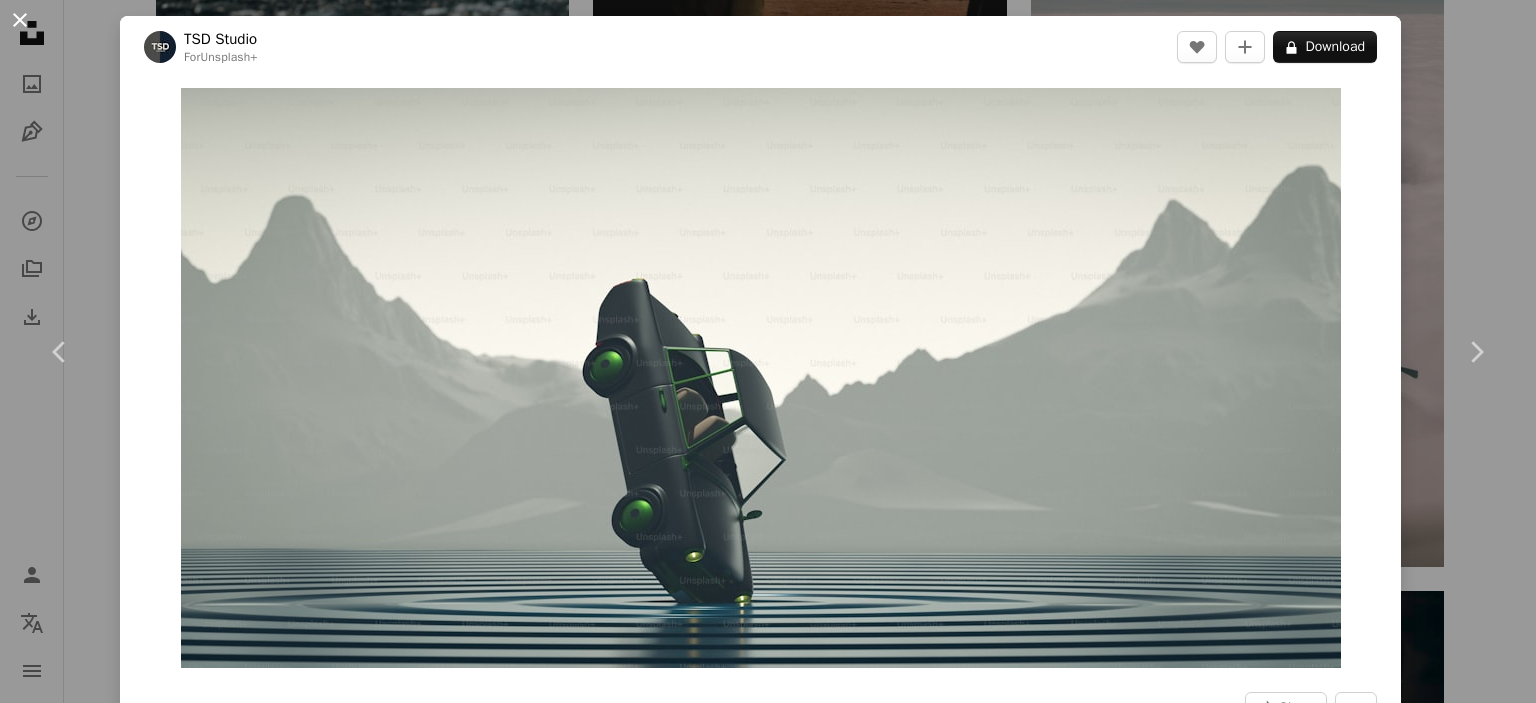 click on "An X shape" at bounding box center [20, 20] 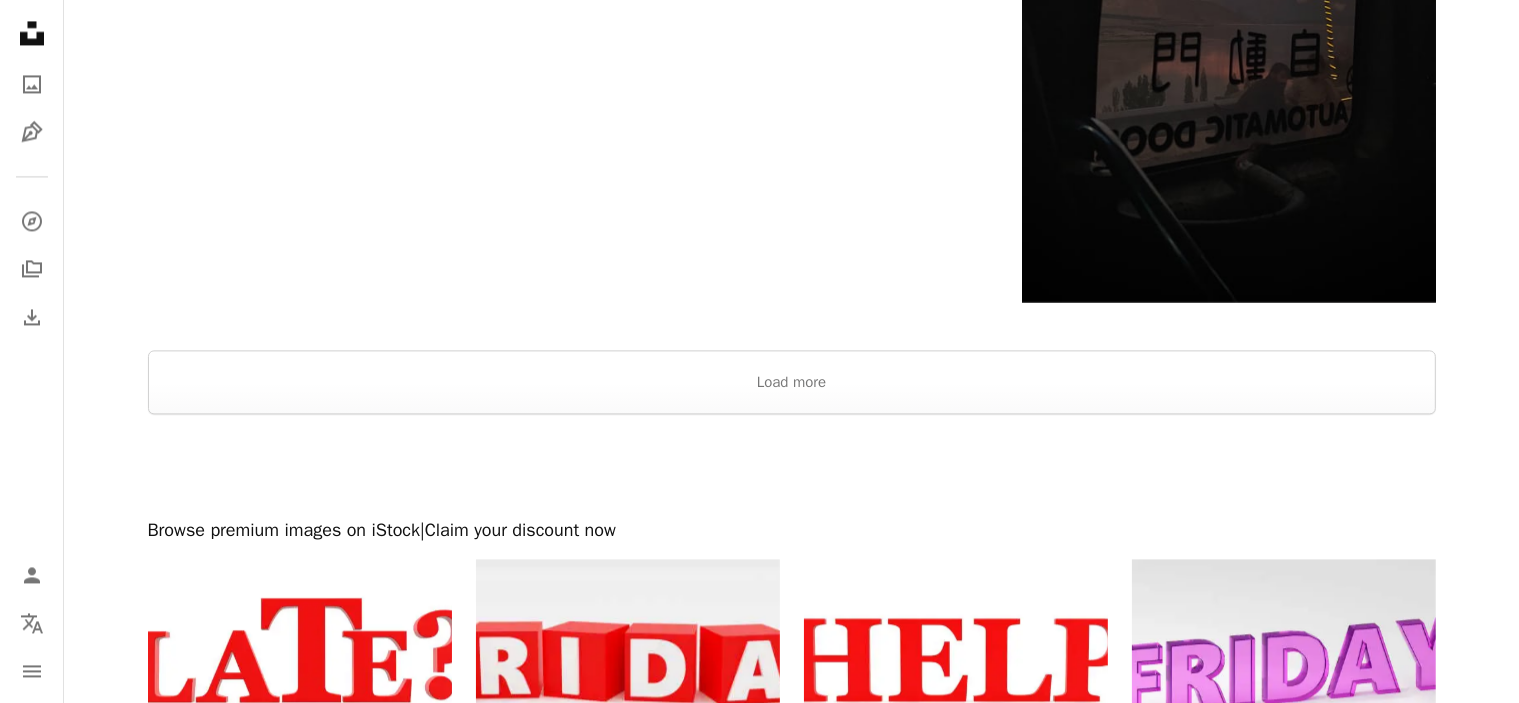 scroll, scrollTop: 4500, scrollLeft: 0, axis: vertical 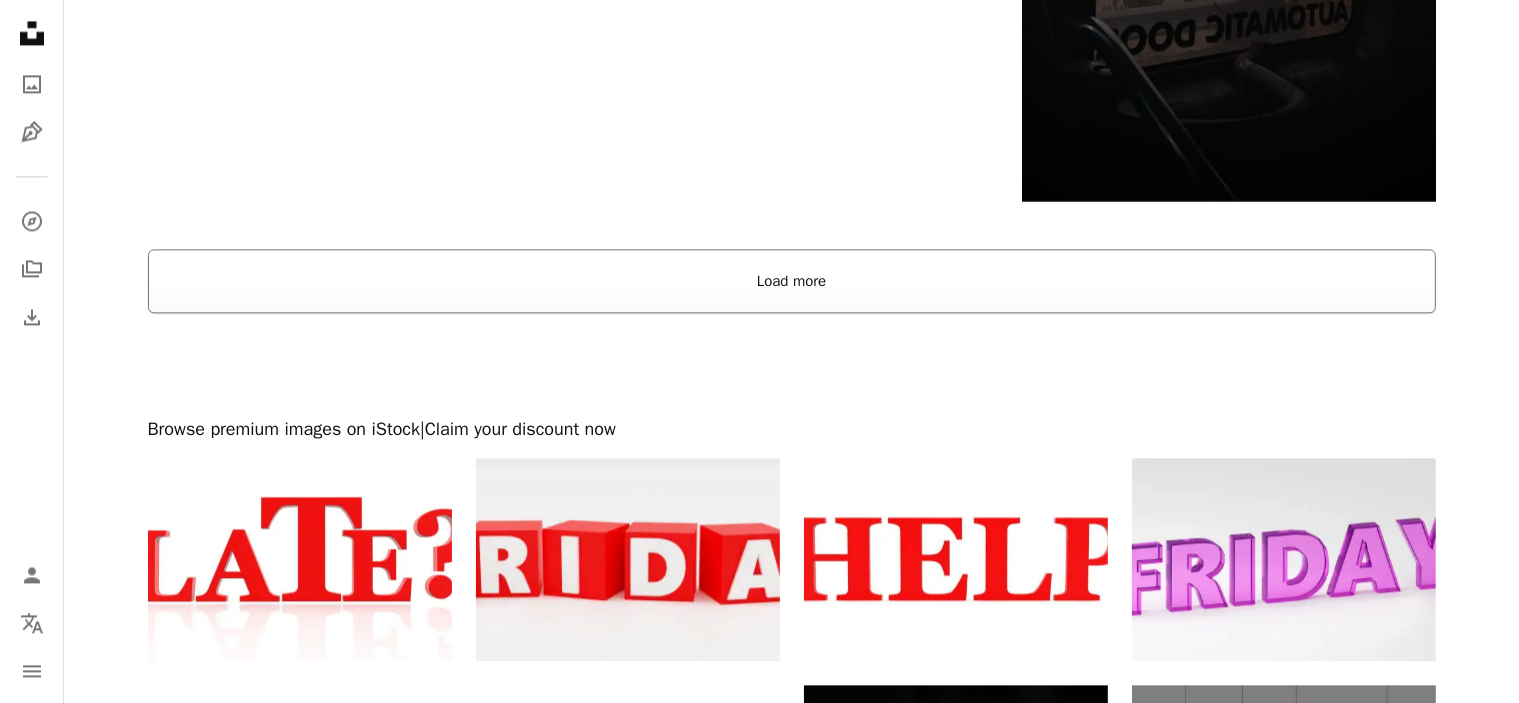 click on "Load more" at bounding box center (792, 281) 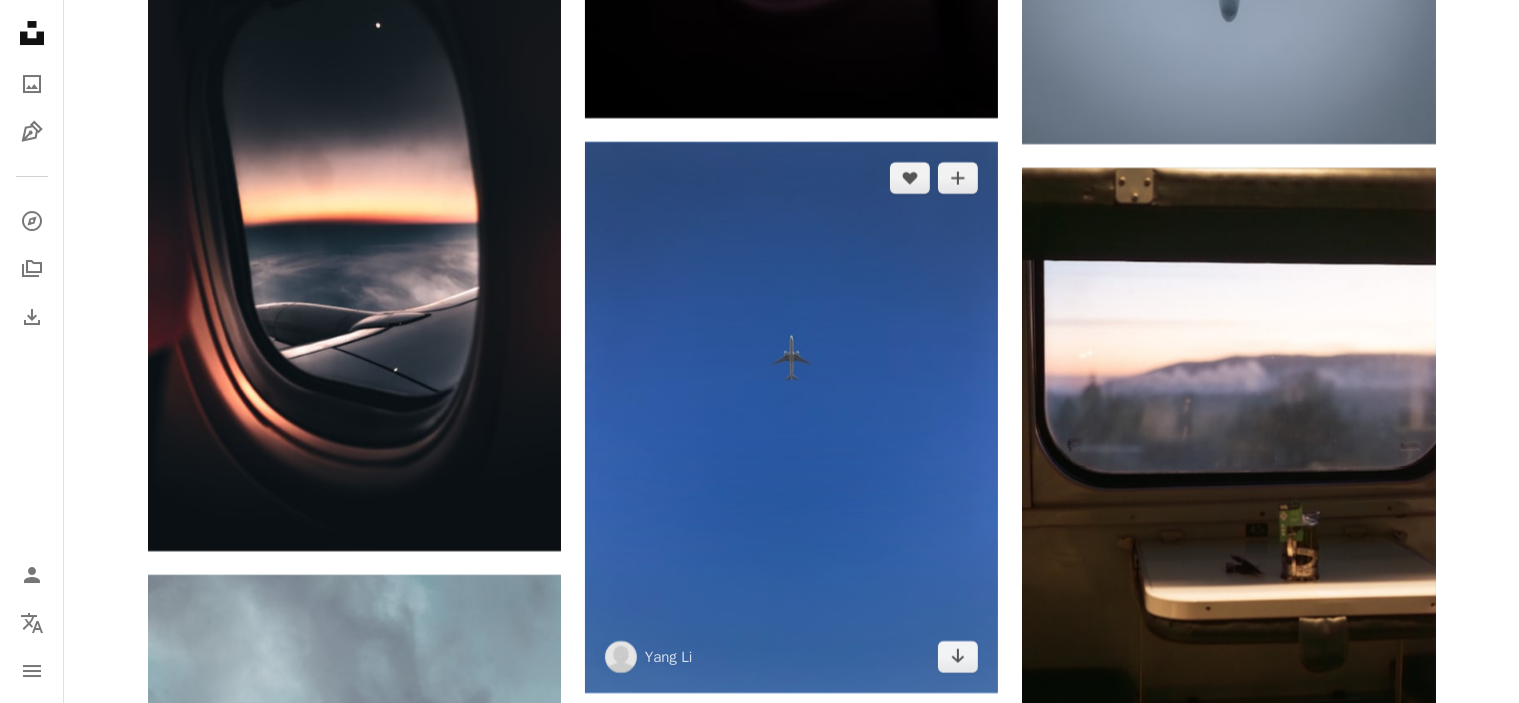 scroll, scrollTop: 15000, scrollLeft: 0, axis: vertical 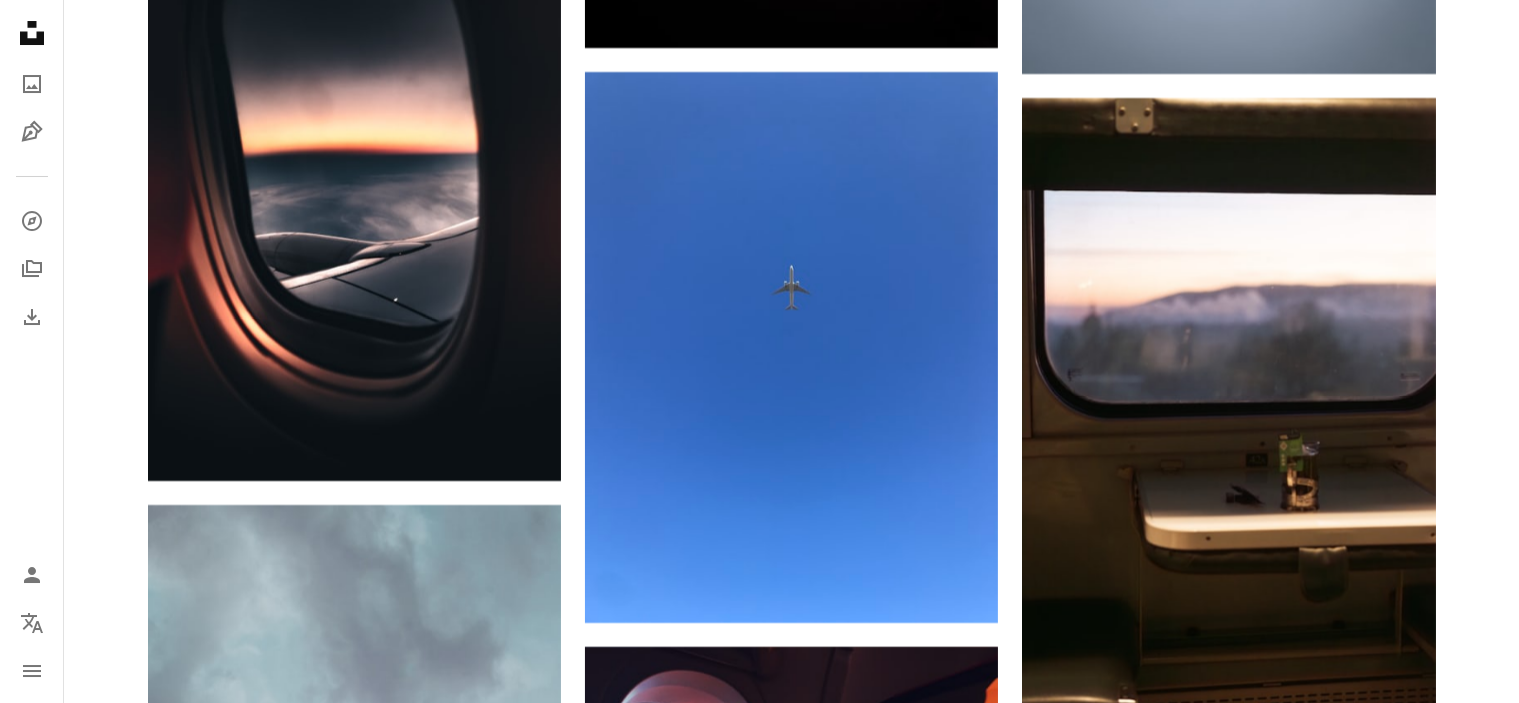 drag, startPoint x: 1517, startPoint y: 543, endPoint x: 1535, endPoint y: 209, distance: 334.48468 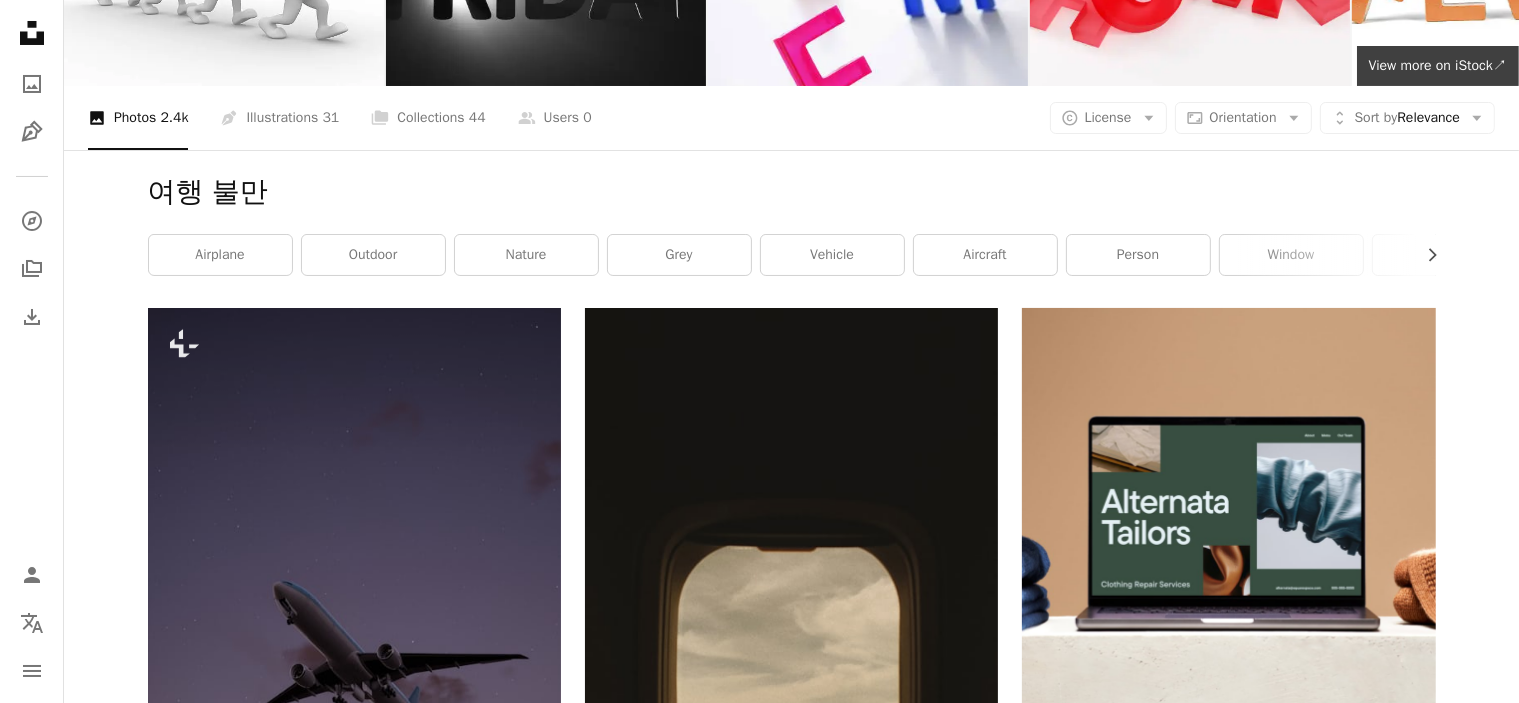 scroll, scrollTop: 0, scrollLeft: 0, axis: both 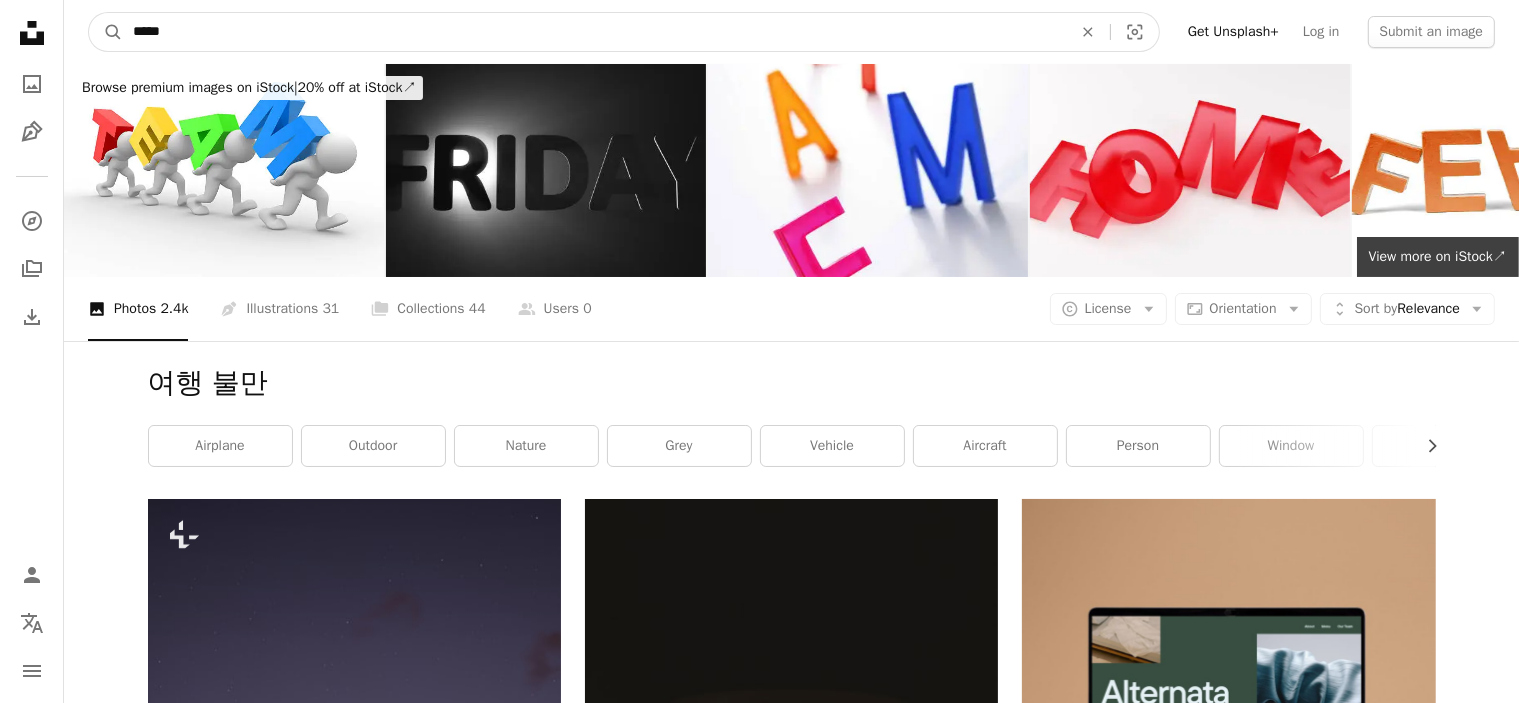 drag, startPoint x: 214, startPoint y: 27, endPoint x: 10, endPoint y: 42, distance: 204.55072 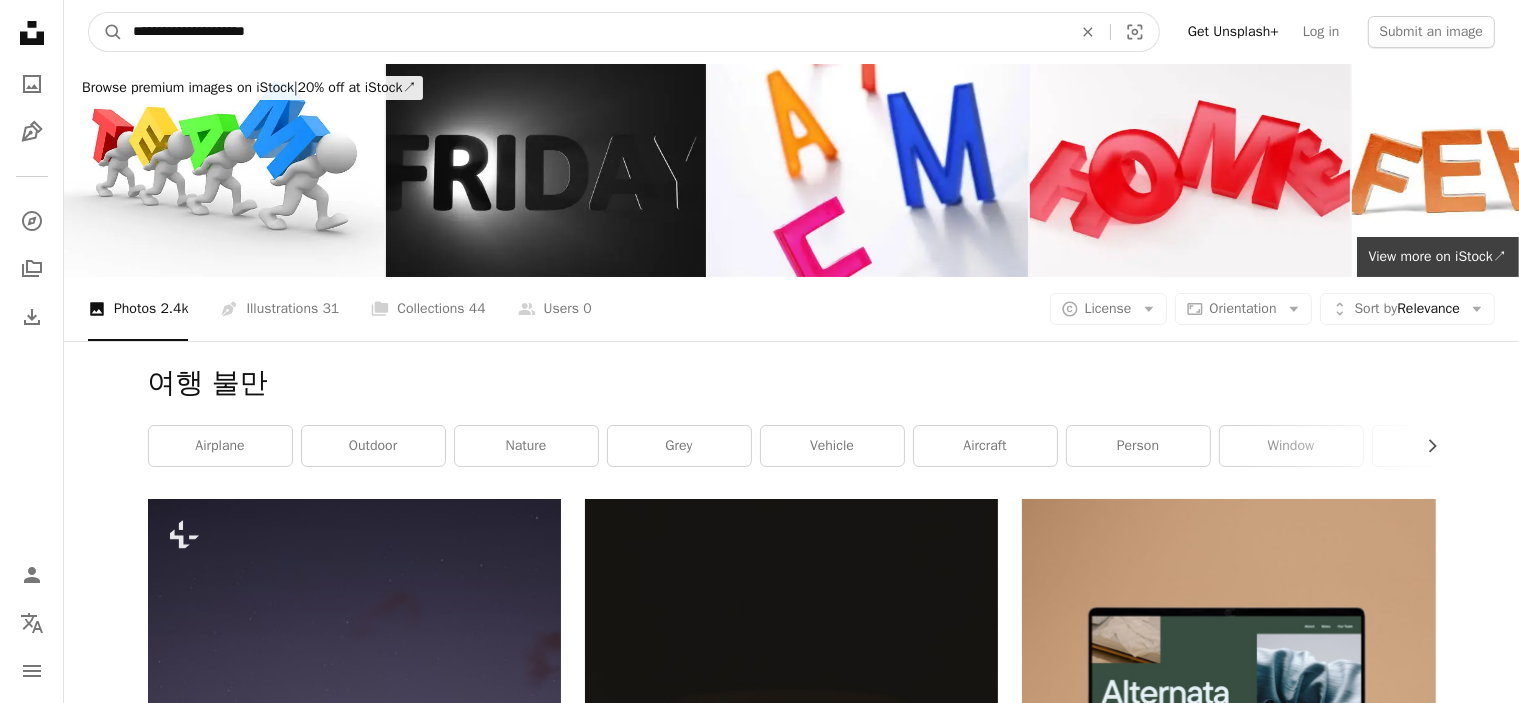 type on "**********" 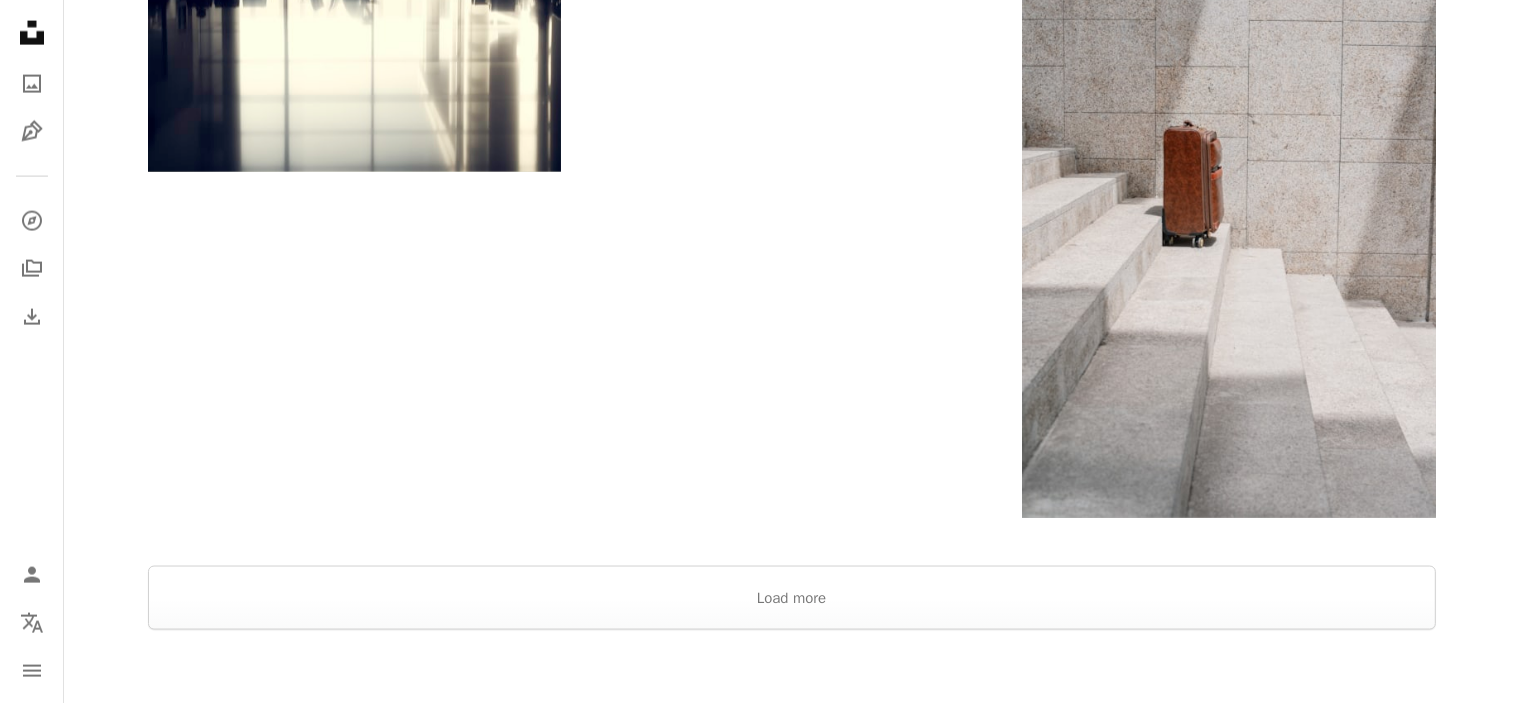 scroll, scrollTop: 3000, scrollLeft: 0, axis: vertical 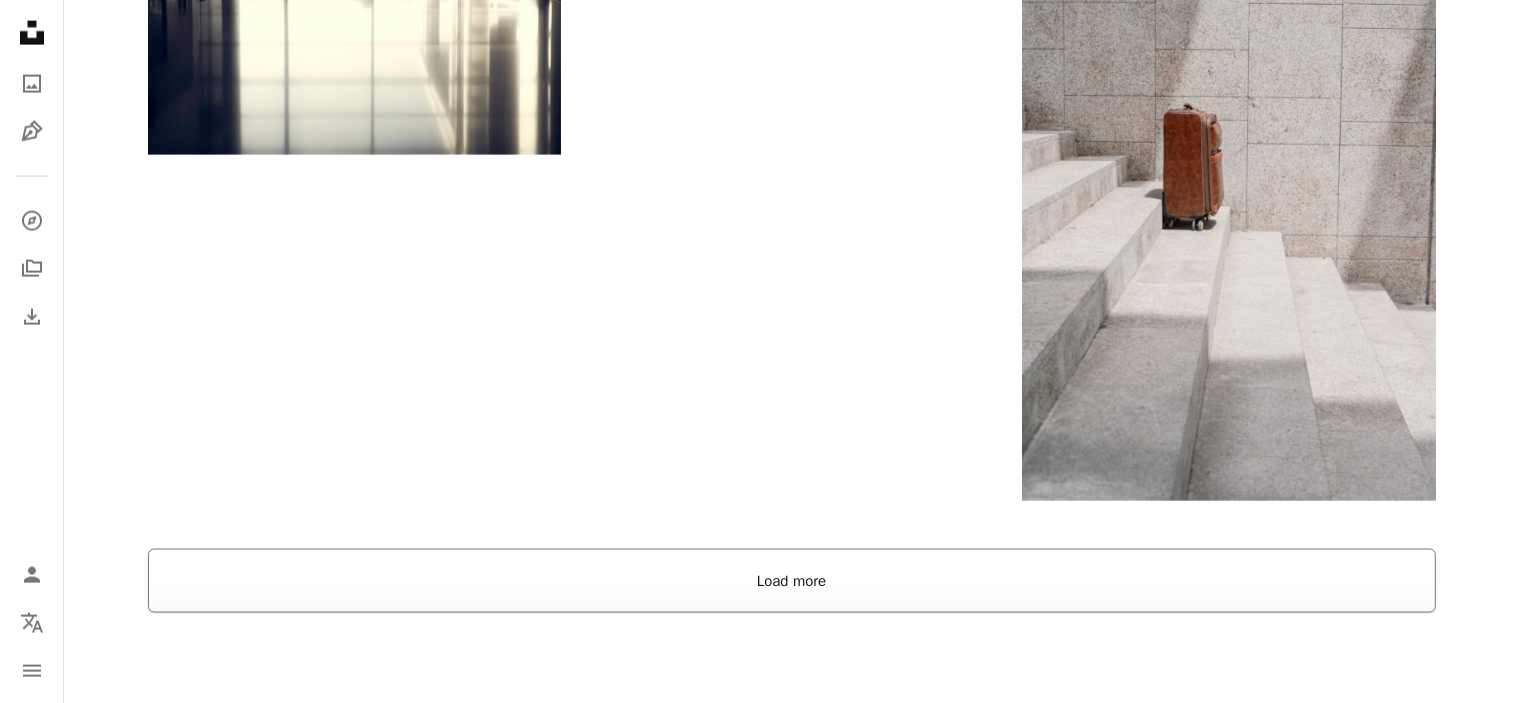 click on "Load more" at bounding box center [792, 581] 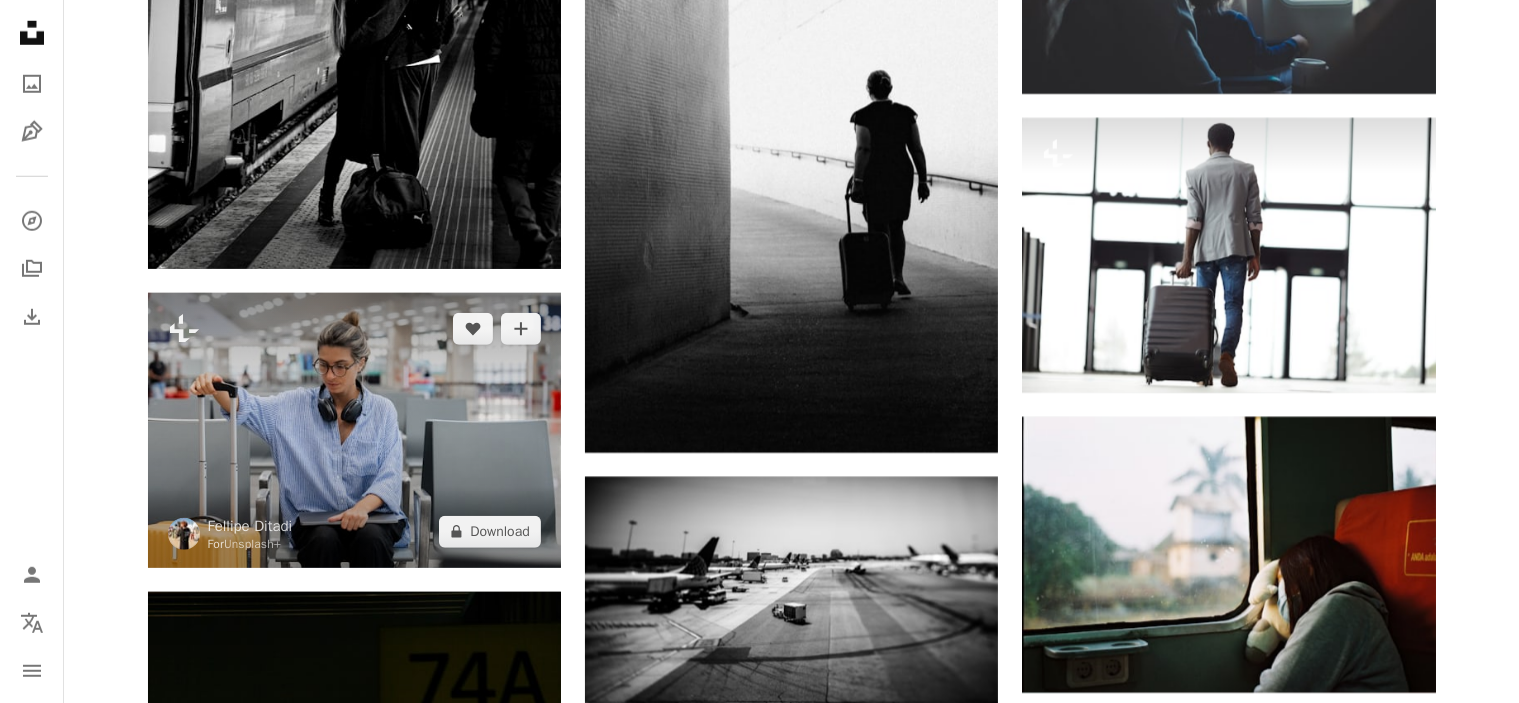 scroll, scrollTop: 24500, scrollLeft: 0, axis: vertical 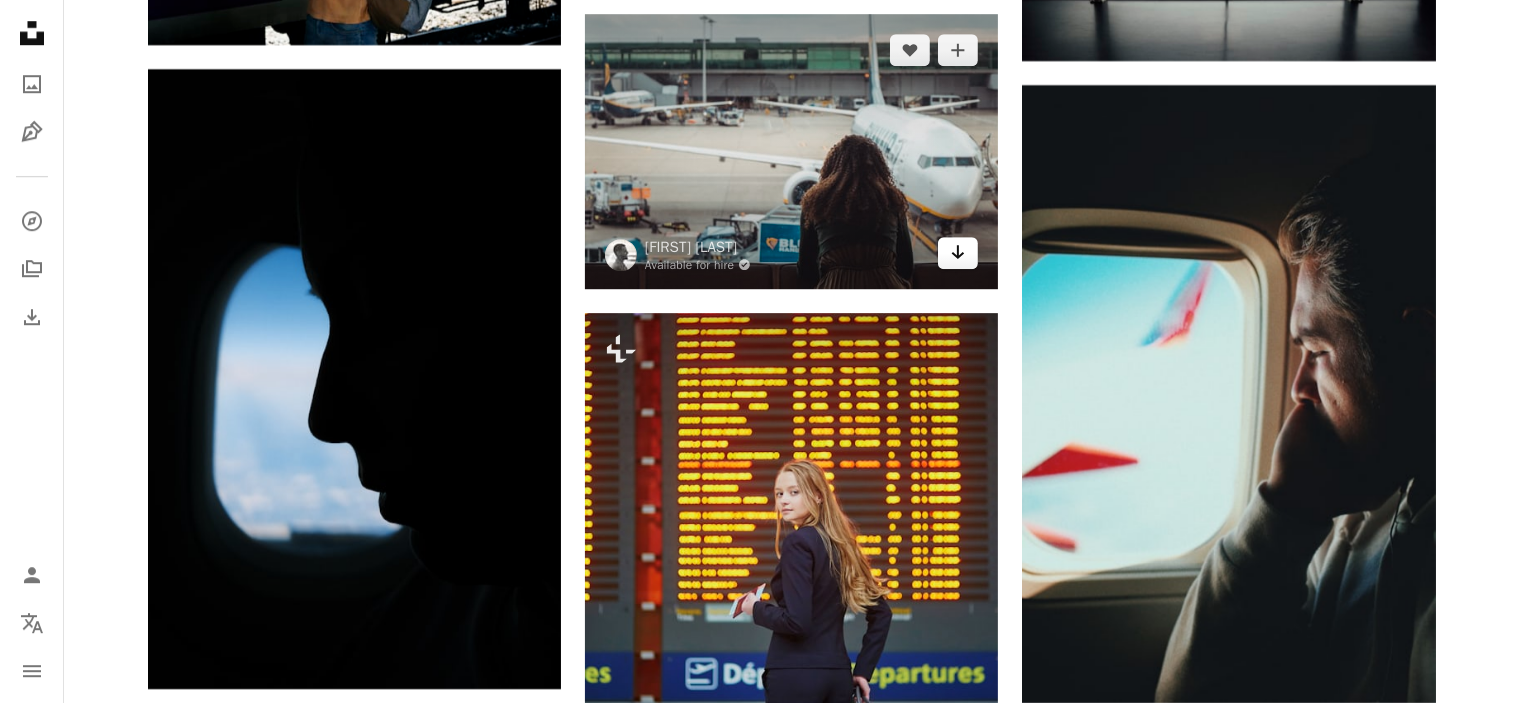 click 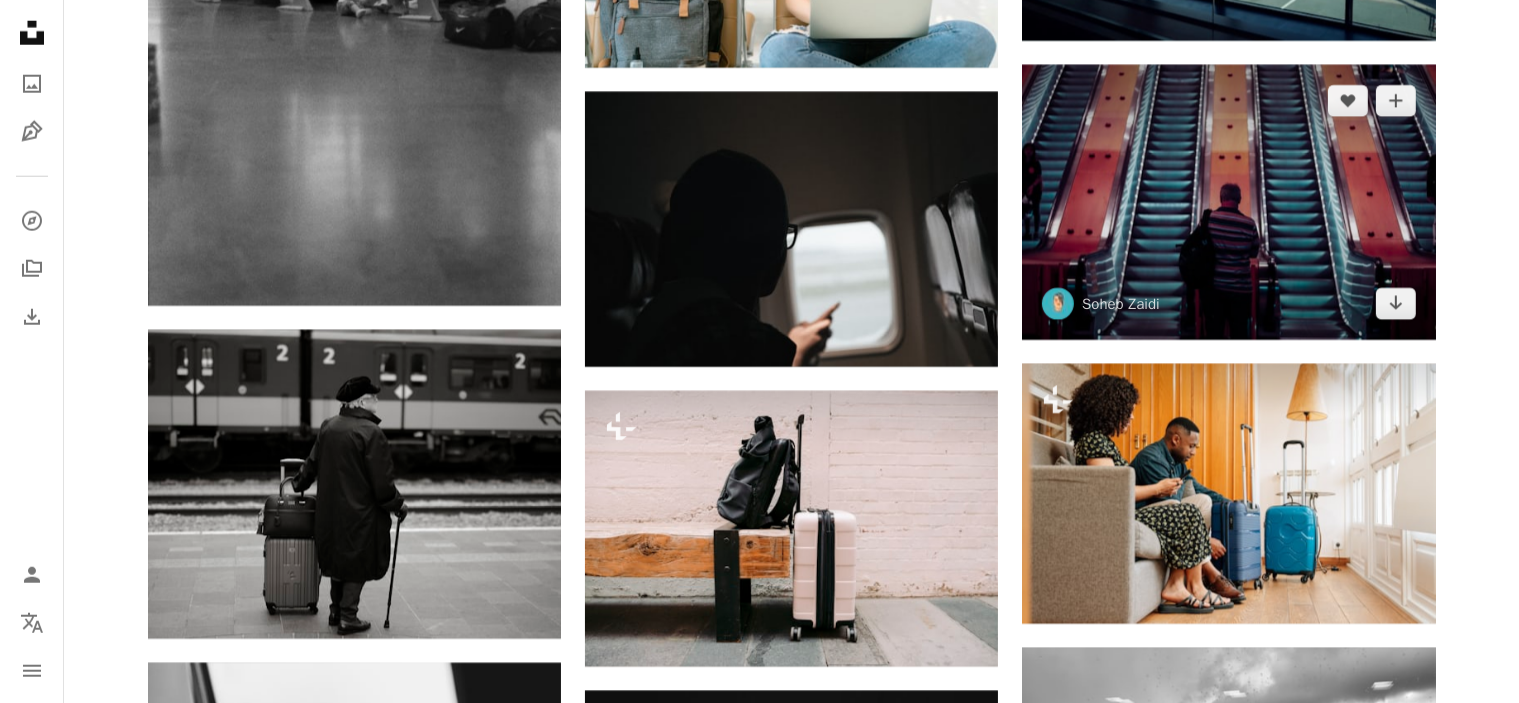 scroll, scrollTop: 40212, scrollLeft: 0, axis: vertical 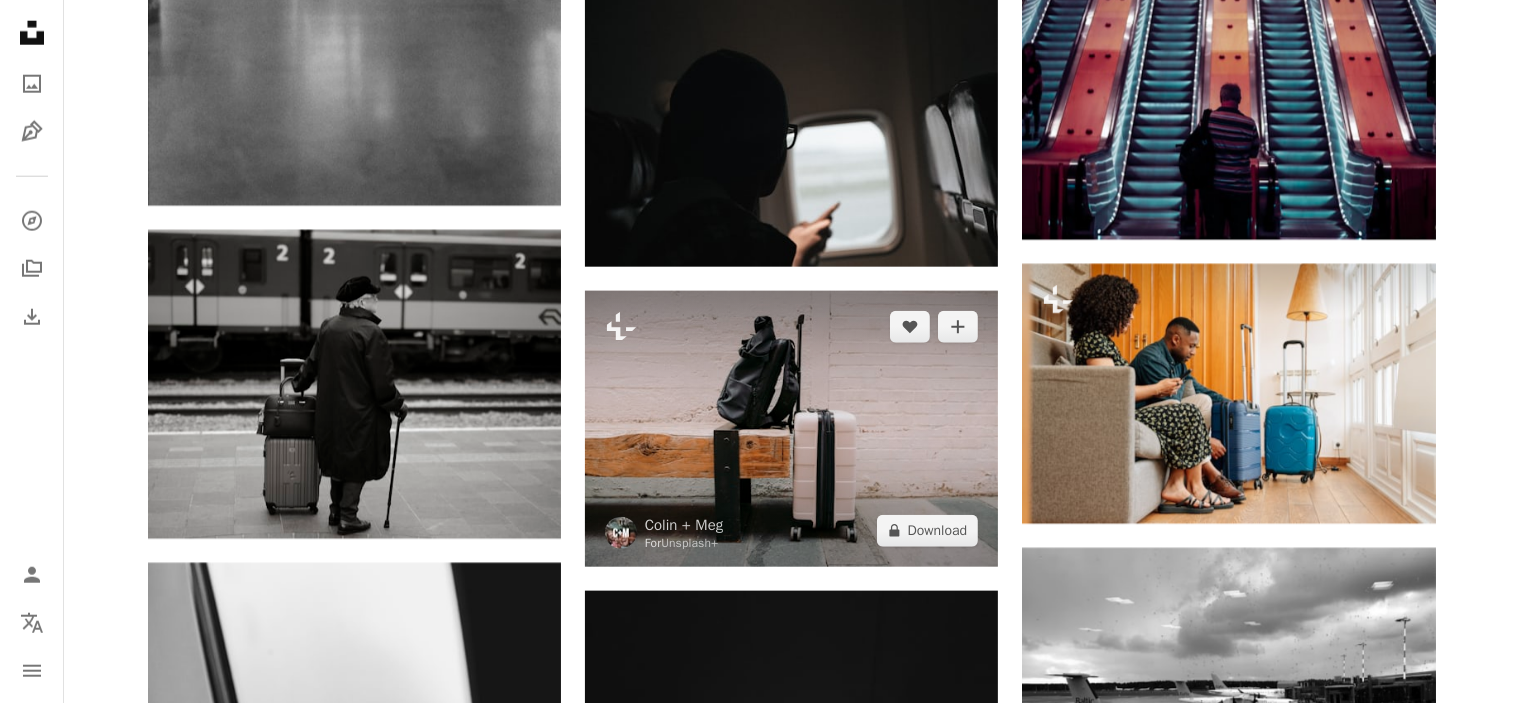 click at bounding box center [791, 428] 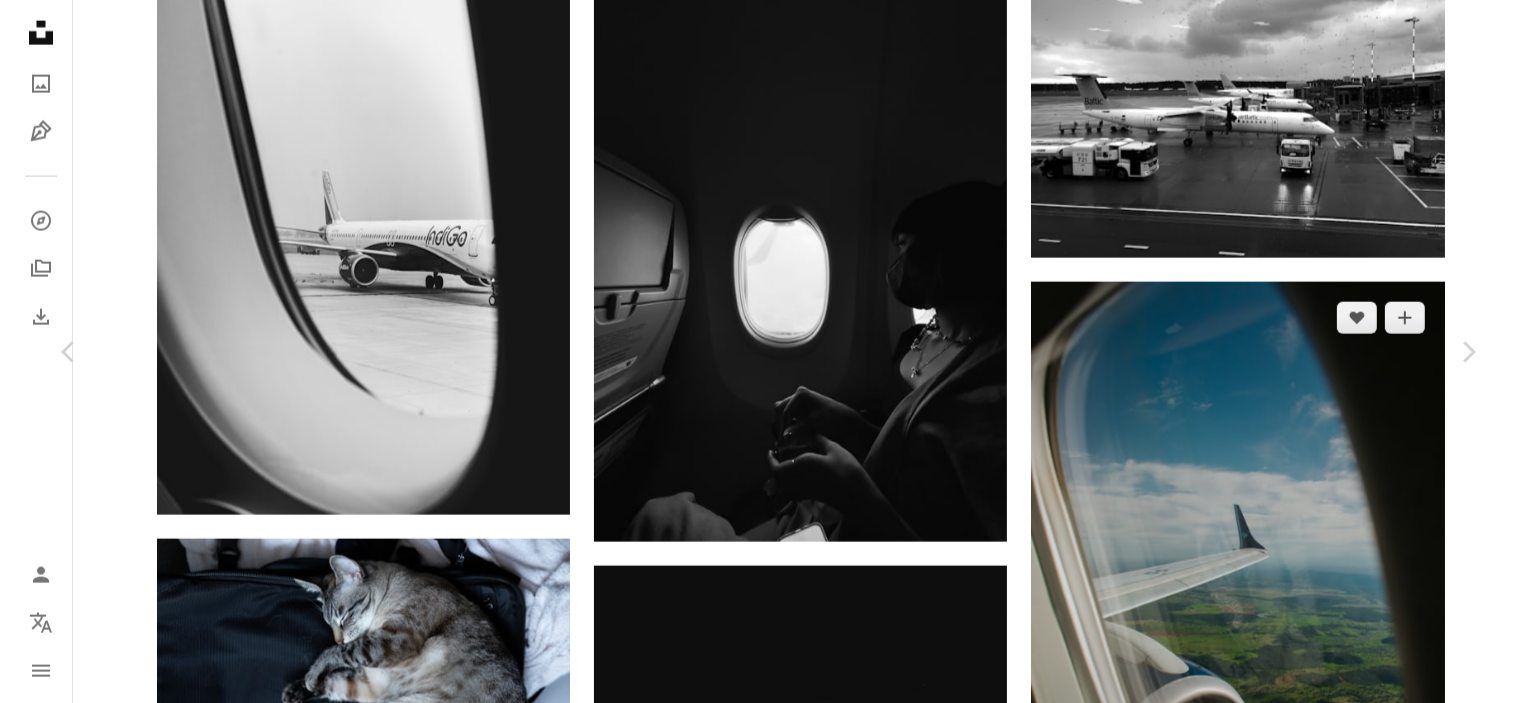 scroll, scrollTop: 41812, scrollLeft: 0, axis: vertical 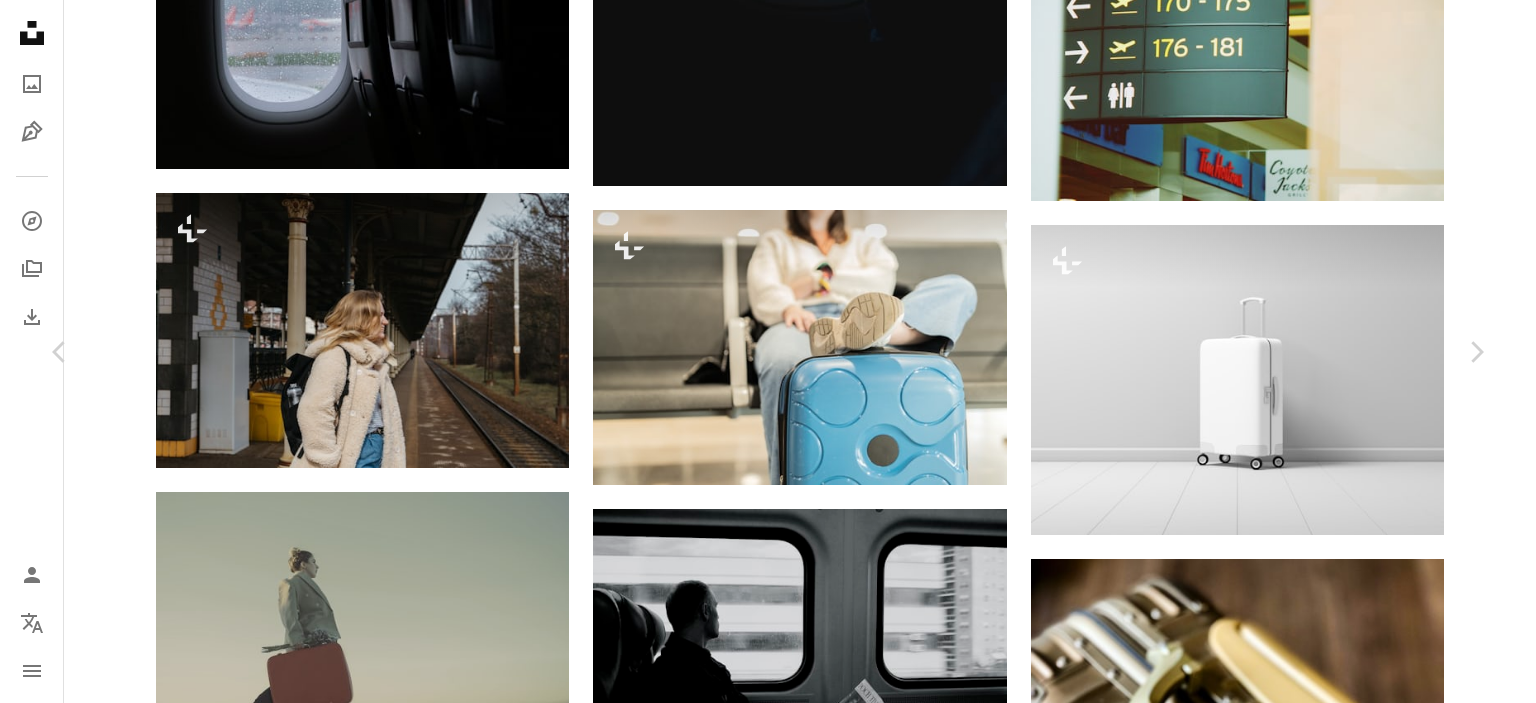 click on "An X shape Chevron left Chevron right [FIRST] + [FIRST] For  Unsplash+ A heart A plus sign A lock Download Zoom in A forward-right arrow Share More Actions Calendar outlined Published on  December 16, 2022 Safety Licensed under the  Unsplash+ License travel winter tea train bag united states road trip colorado backpack suitcase jacket denver colorado springs tajikistan rocky mountain national park garden of the gods flatiron union station Creative Commons images From this series Chevron right Plus sign for Unsplash+ Plus sign for Unsplash+ Plus sign for Unsplash+ Plus sign for Unsplash+ Plus sign for Unsplash+ Plus sign for Unsplash+ Plus sign for Unsplash+ Plus sign for Unsplash+ Plus sign for Unsplash+ Plus sign for Unsplash+ Related images Plus sign for Unsplash+ A heart A plus sign [FIRST] + [FIRST] For  Unsplash+ A lock Download Plus sign for Unsplash+ A heart A plus sign [FIRST] [LAST] For  Unsplash+ A lock Download Plus sign for Unsplash+ A heart A plus sign Getty Images For  Unsplash+ A lock Download A heart For" at bounding box center (768, 3187) 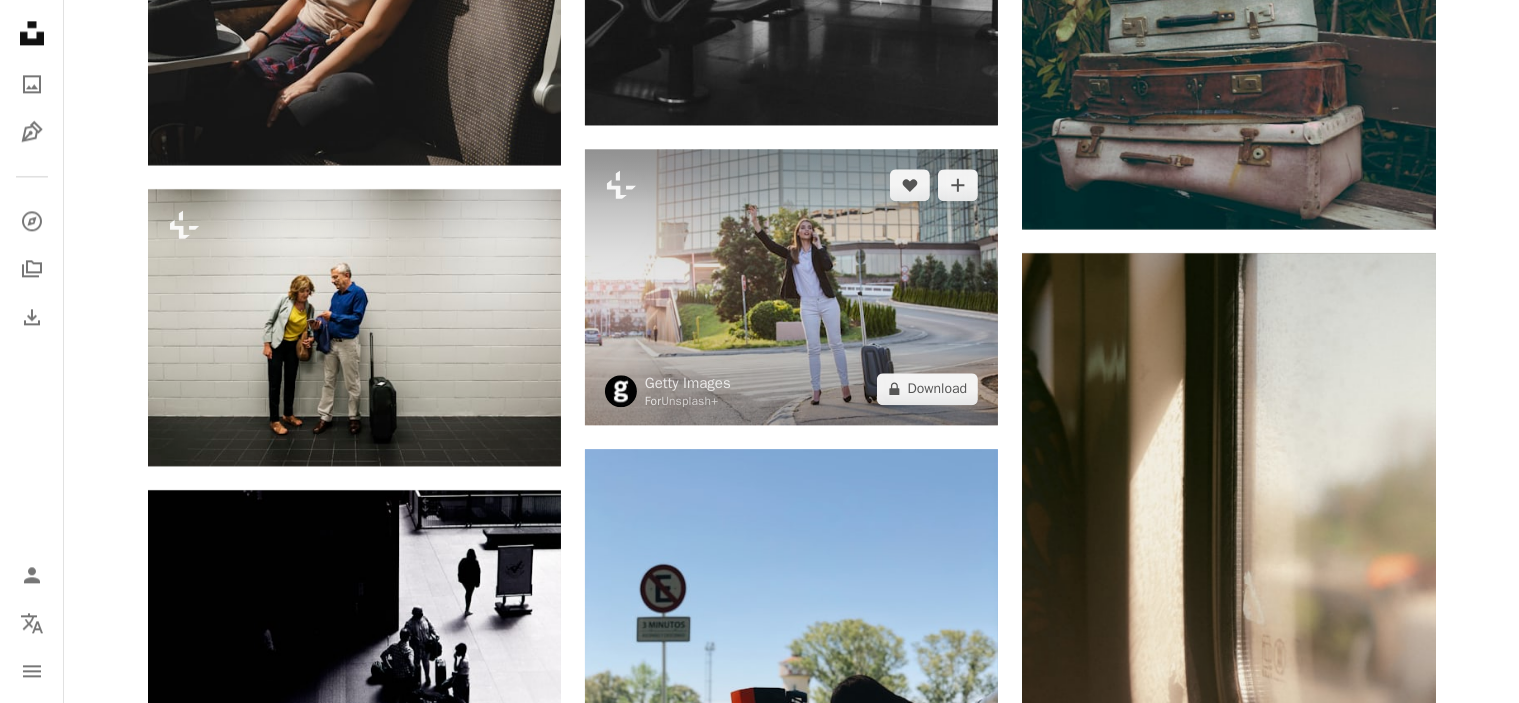scroll, scrollTop: 73410, scrollLeft: 0, axis: vertical 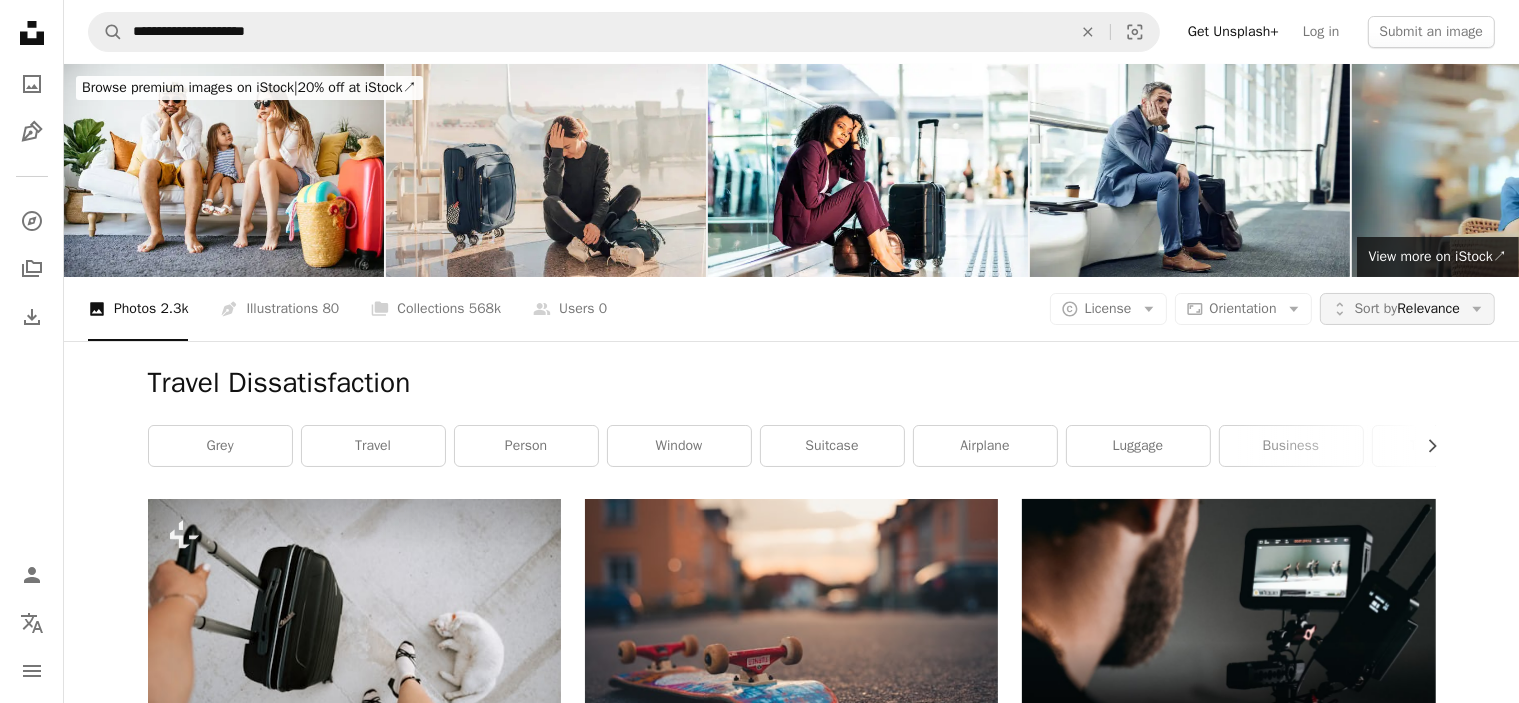 click on "Sort by  Relevance" at bounding box center (1407, 309) 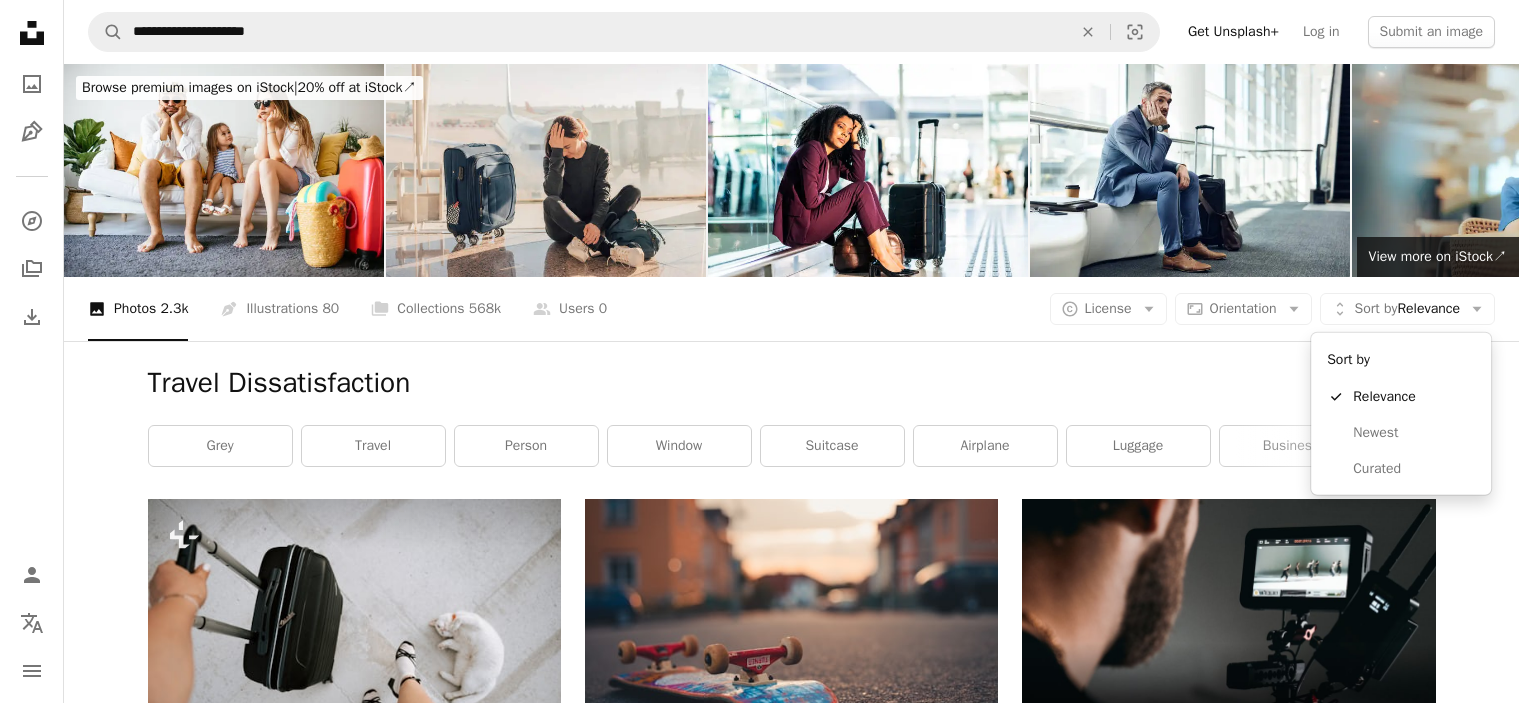 click on "**********" at bounding box center (759, 351) 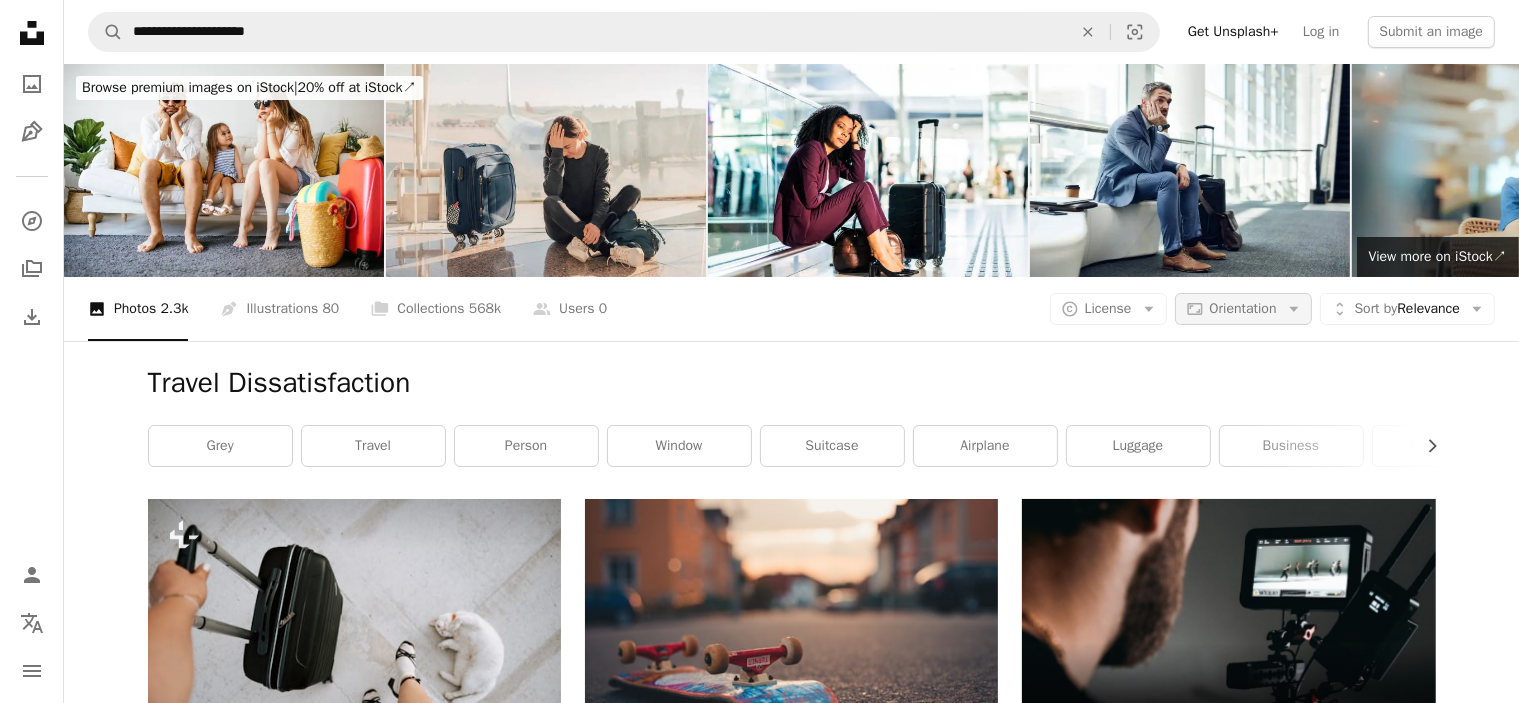 click on "Aspect ratio Orientation Arrow down" at bounding box center (1243, 309) 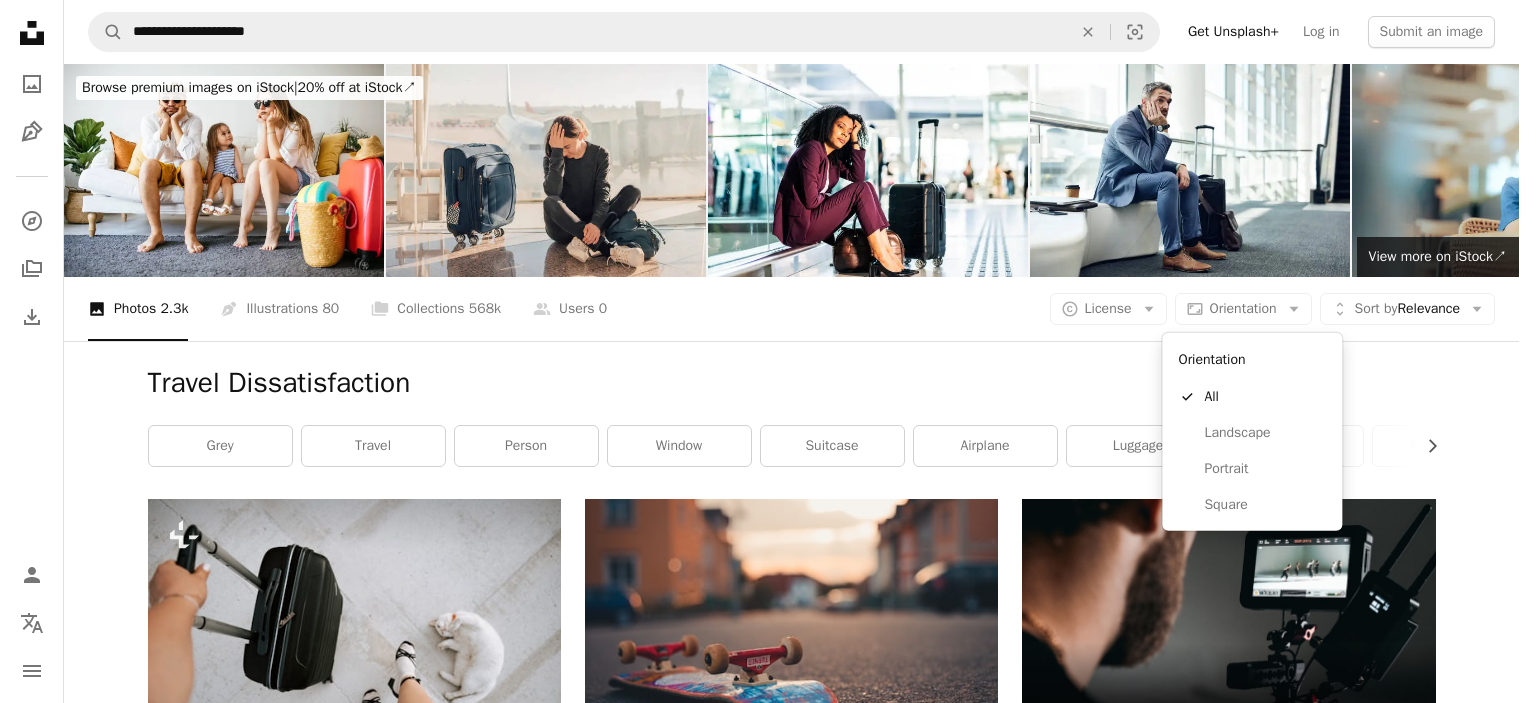 click on "**********" at bounding box center (759, 351) 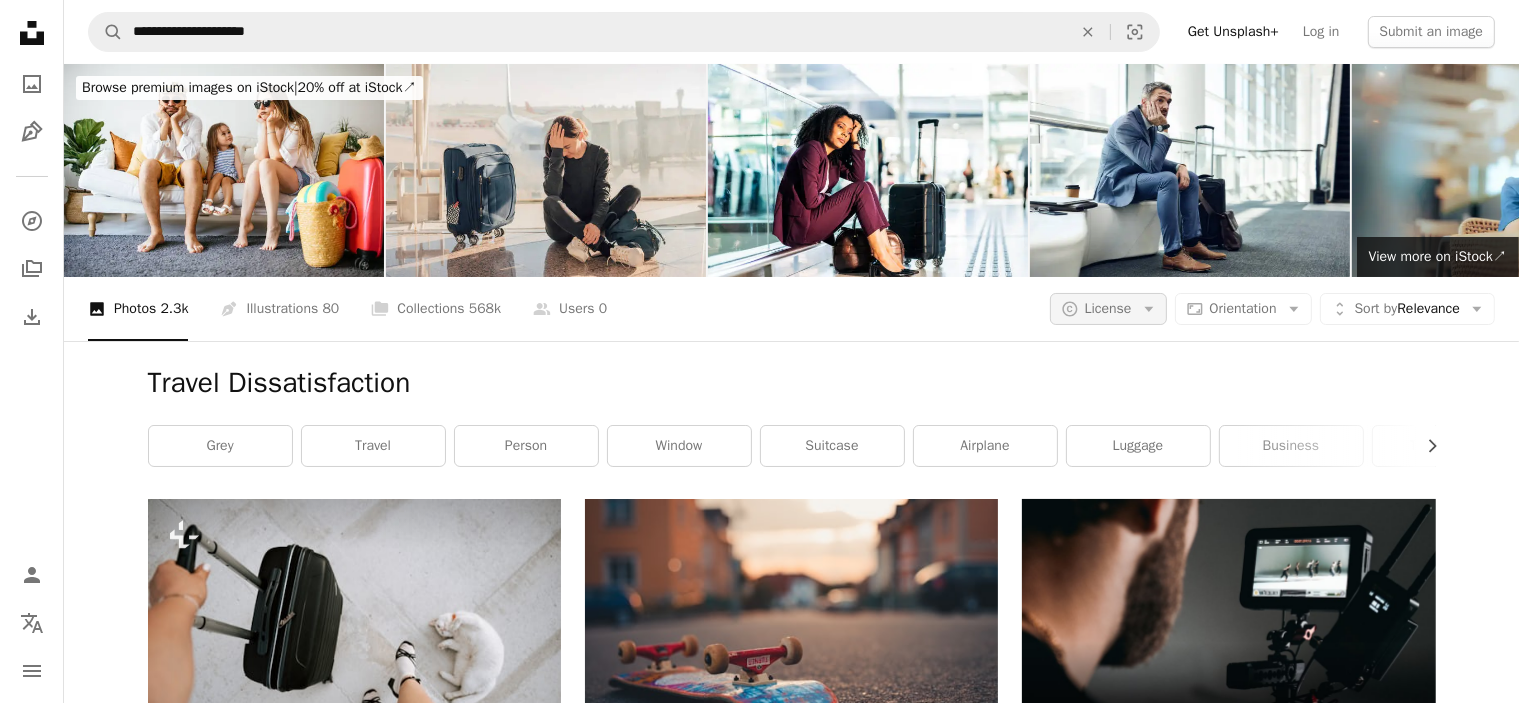 click on "License" at bounding box center (1108, 308) 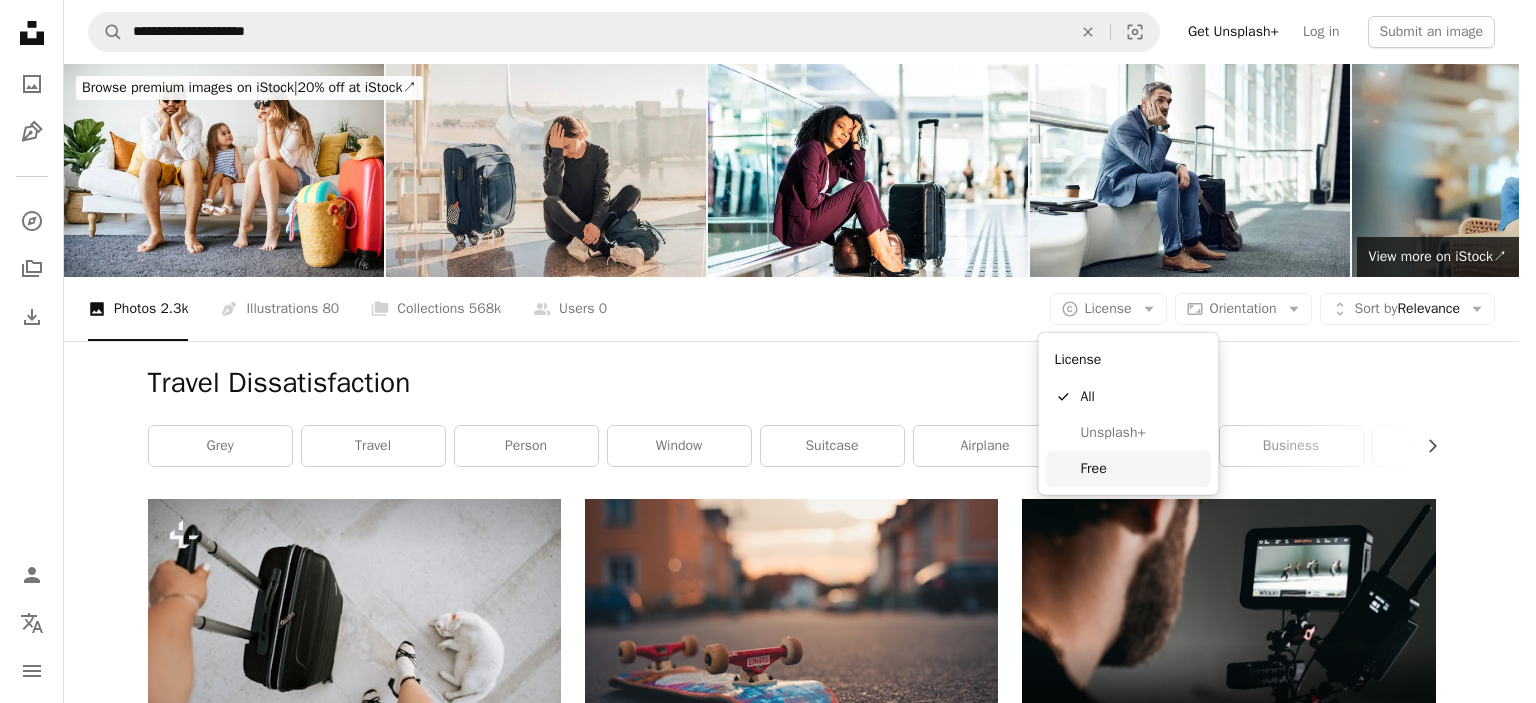 click on "Free" at bounding box center [1141, 469] 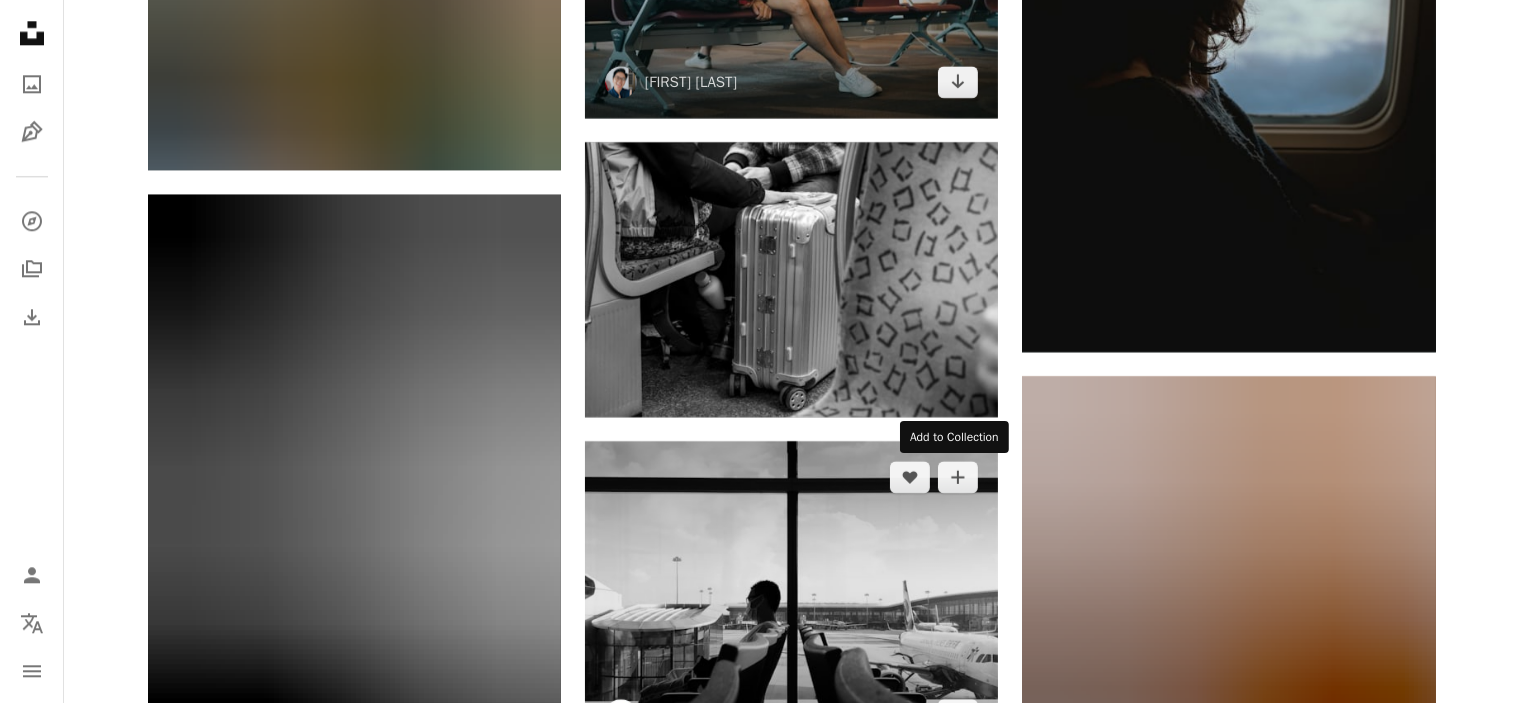 scroll, scrollTop: 4900, scrollLeft: 0, axis: vertical 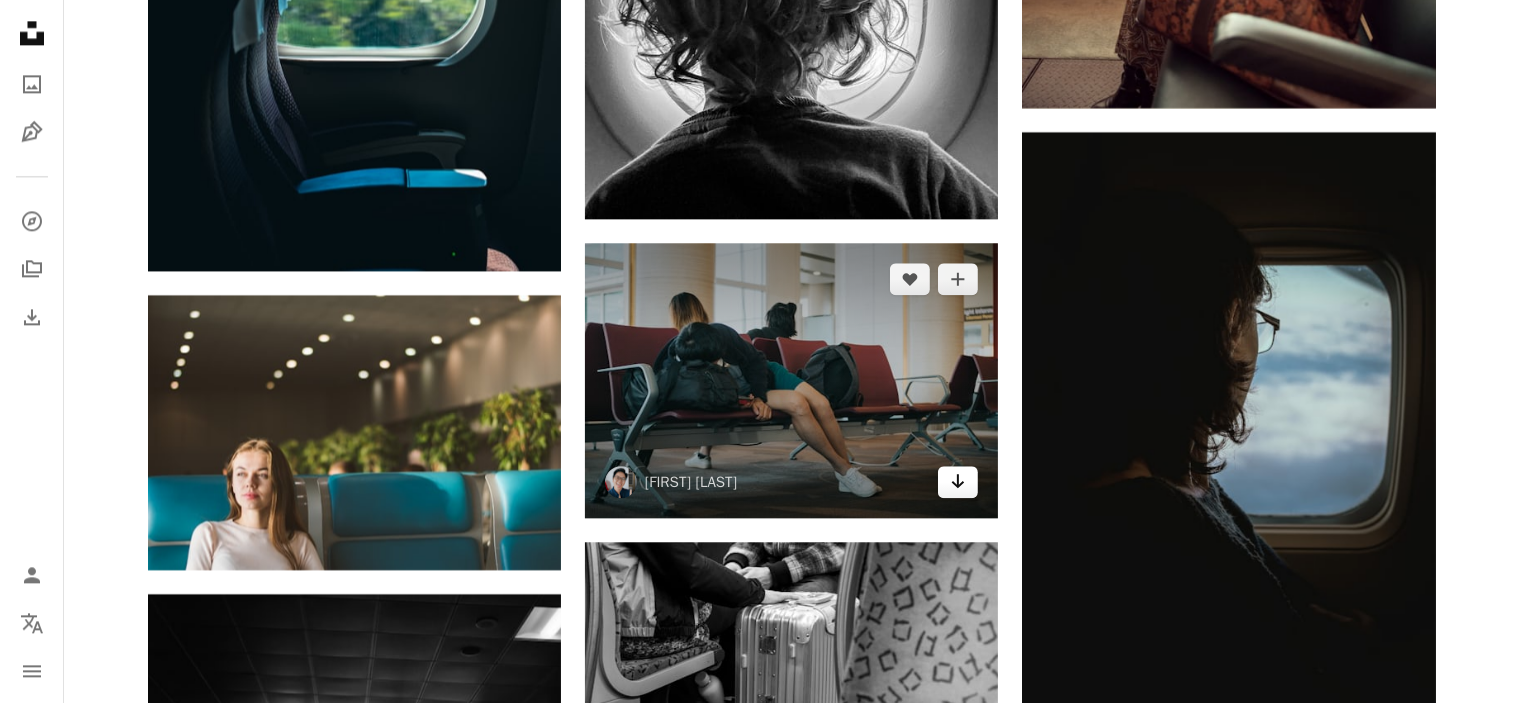click on "Arrow pointing down" 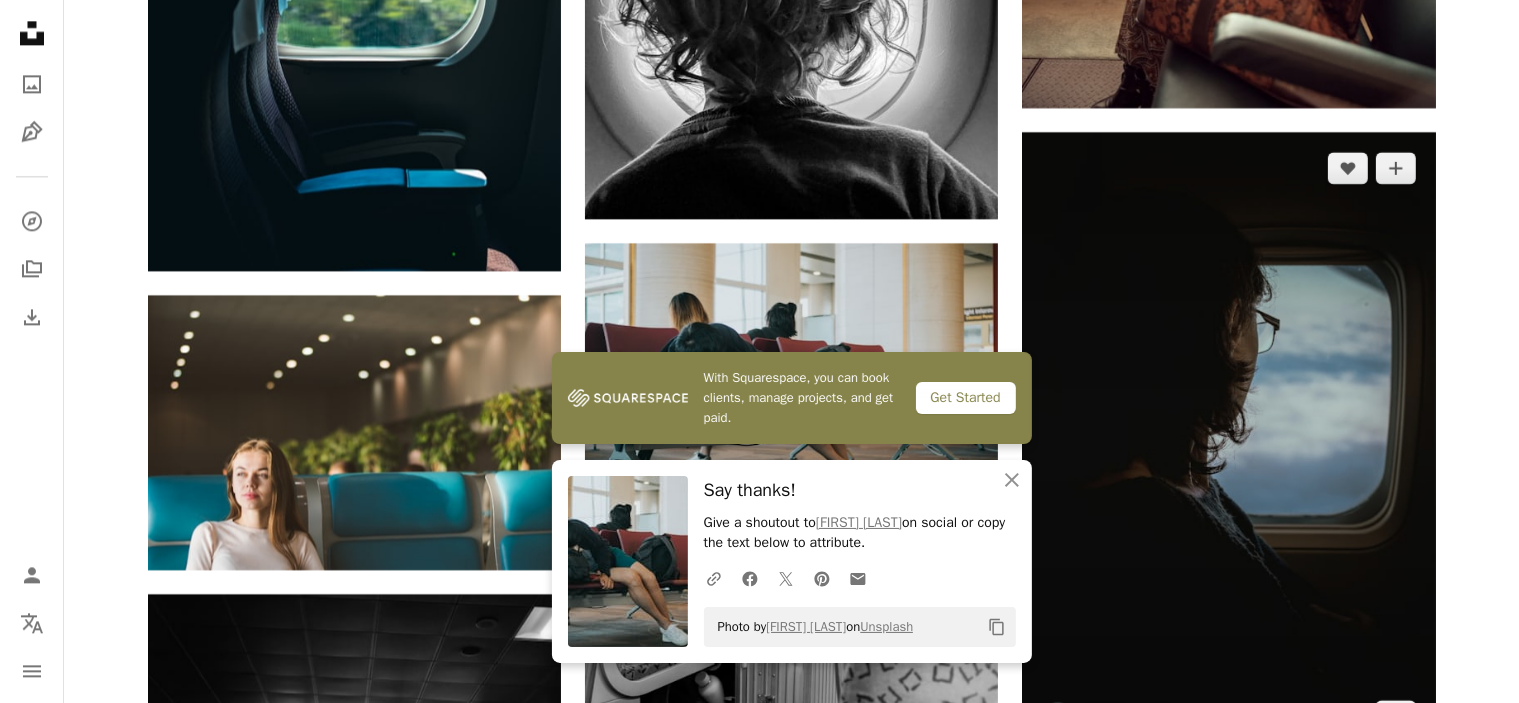 click at bounding box center [1228, 442] 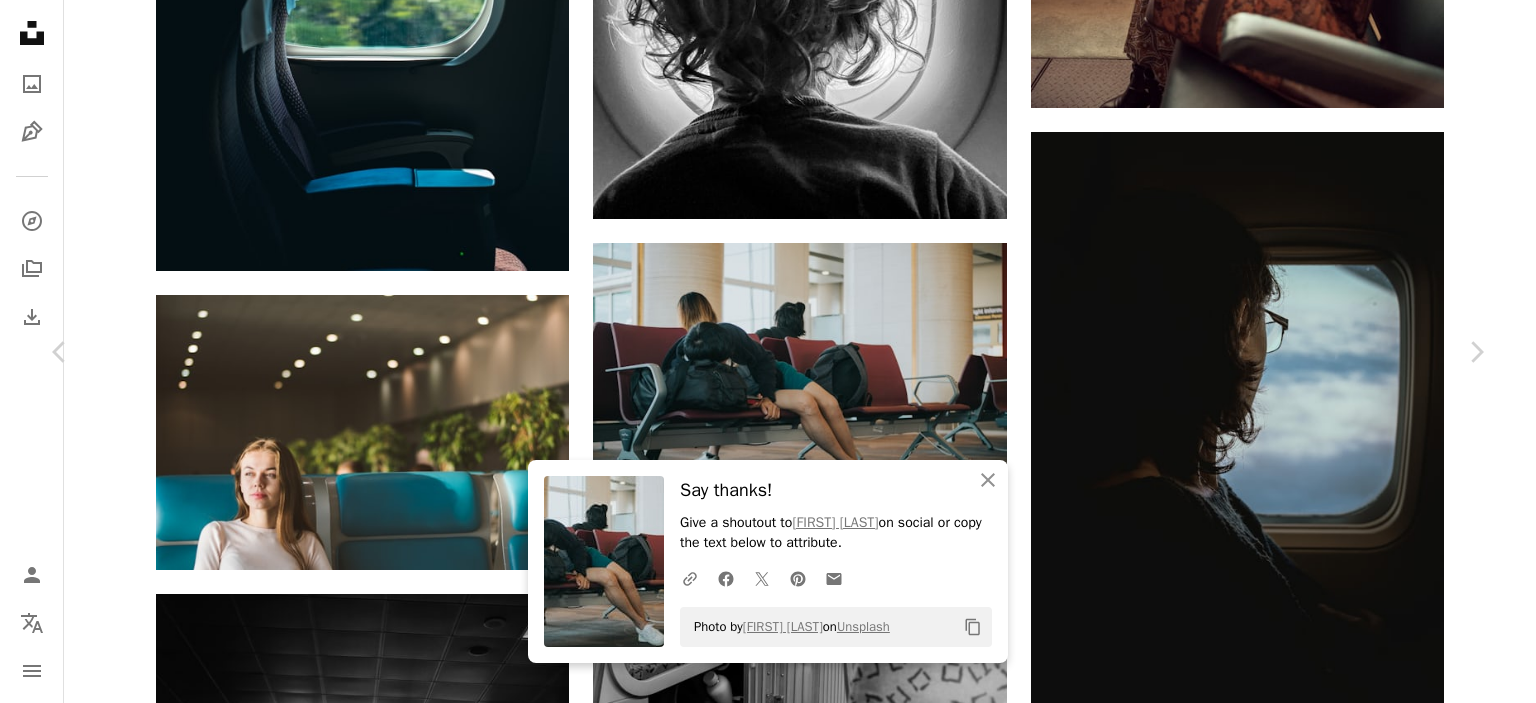 click on "An X shape Chevron left Chevron right An X shape Close Say thanks! Give a shoutout to  [FIRST] [LAST]  on social or copy the text below to attribute. A URL sharing icon (chains) Facebook icon X (formerly Twitter) icon Pinterest icon An envelope Photo by  [FIRST] [LAST]  on  Unsplash
Copy content [FIRST] [LAST] 🇮🇹 Available for hire A checkmark inside of a circle A heart A plus sign Download free Chevron down Zoom in Views 464,037 Downloads 916 Featured in Photos A forward-right arrow Share Info icon Info More Actions Calendar outlined Published on  January 2, 2020 Camera SONY, ILCE-7M3 Safety Free to use under the  Unsplash License human grey clothing window home decor apparel sleeve porthole Creative Commons images Browse premium related images on iStock  |  Save 20% with code UNSPLASH20 View more on iStock  ↗ Related images A heart A plus sign [FIRST] [LAST] Available for hire A checkmark inside of a circle Arrow pointing down A heart A plus sign [FIRST] [LAST] Available for hire A heart For" at bounding box center [768, 5246] 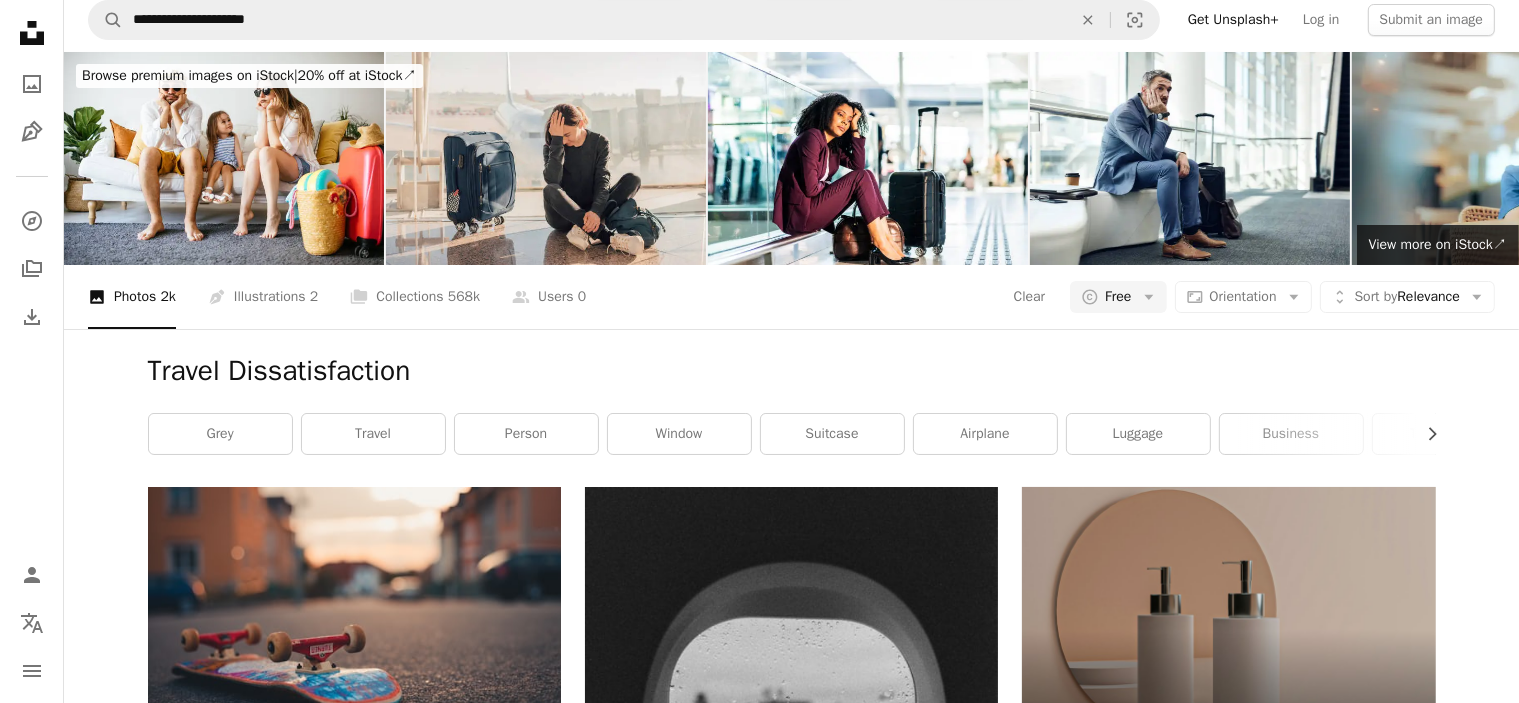 scroll, scrollTop: 0, scrollLeft: 0, axis: both 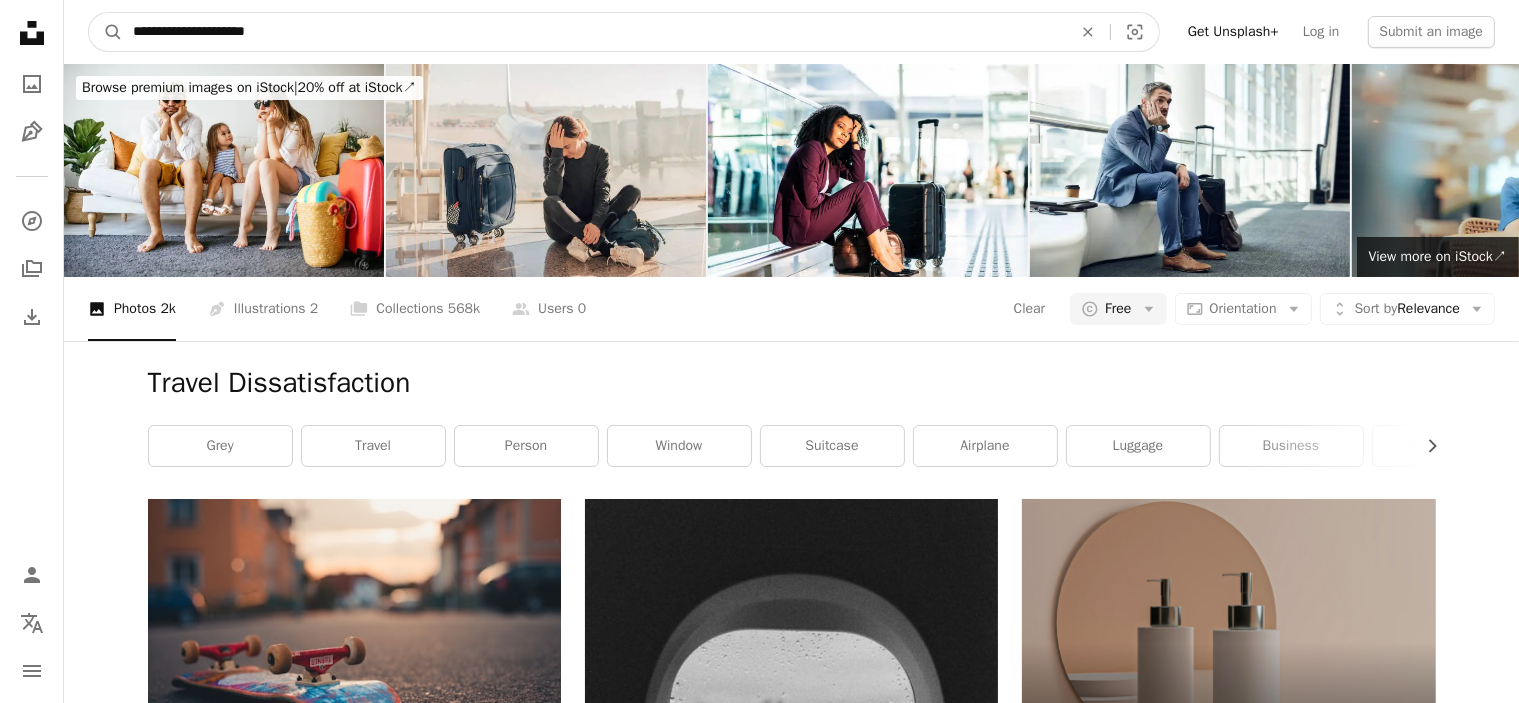 click on "**********" at bounding box center [594, 32] 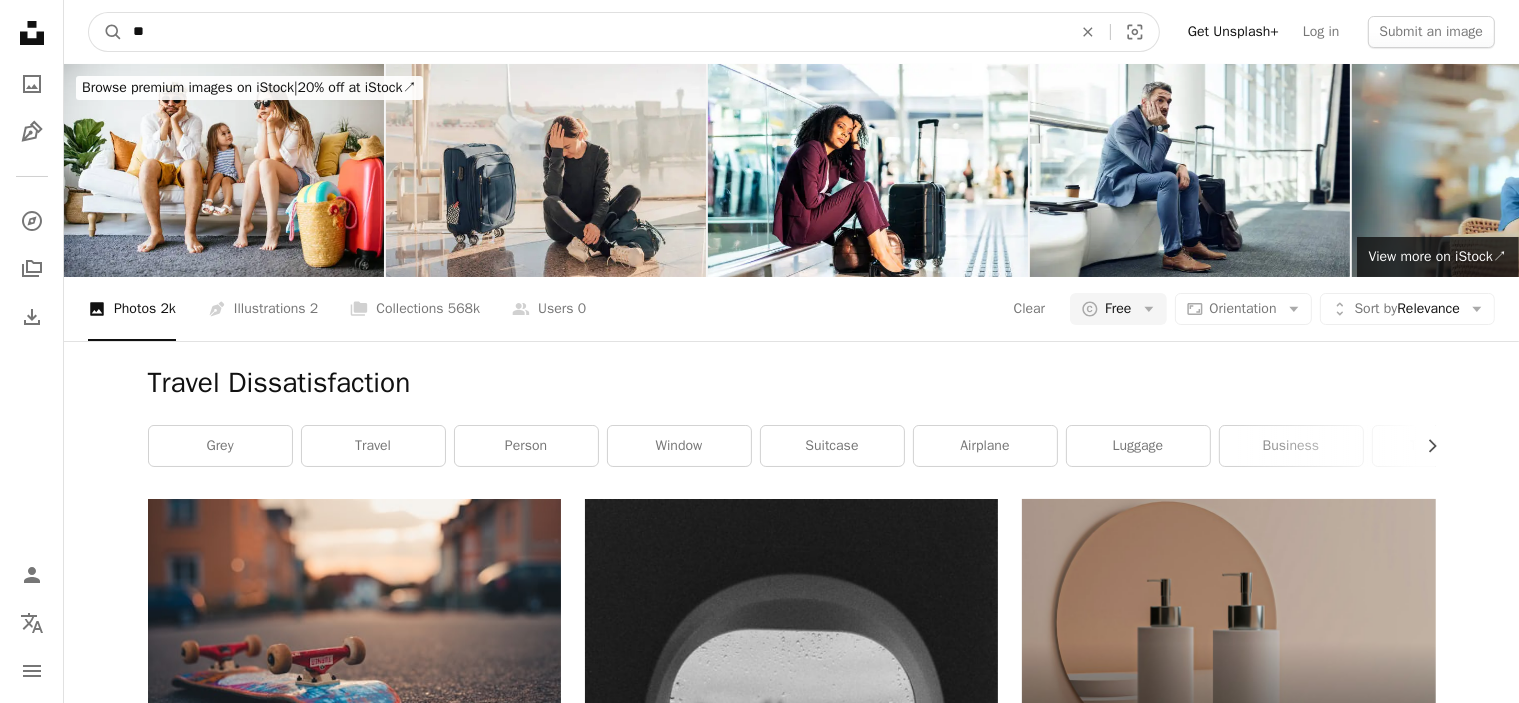 type on "*" 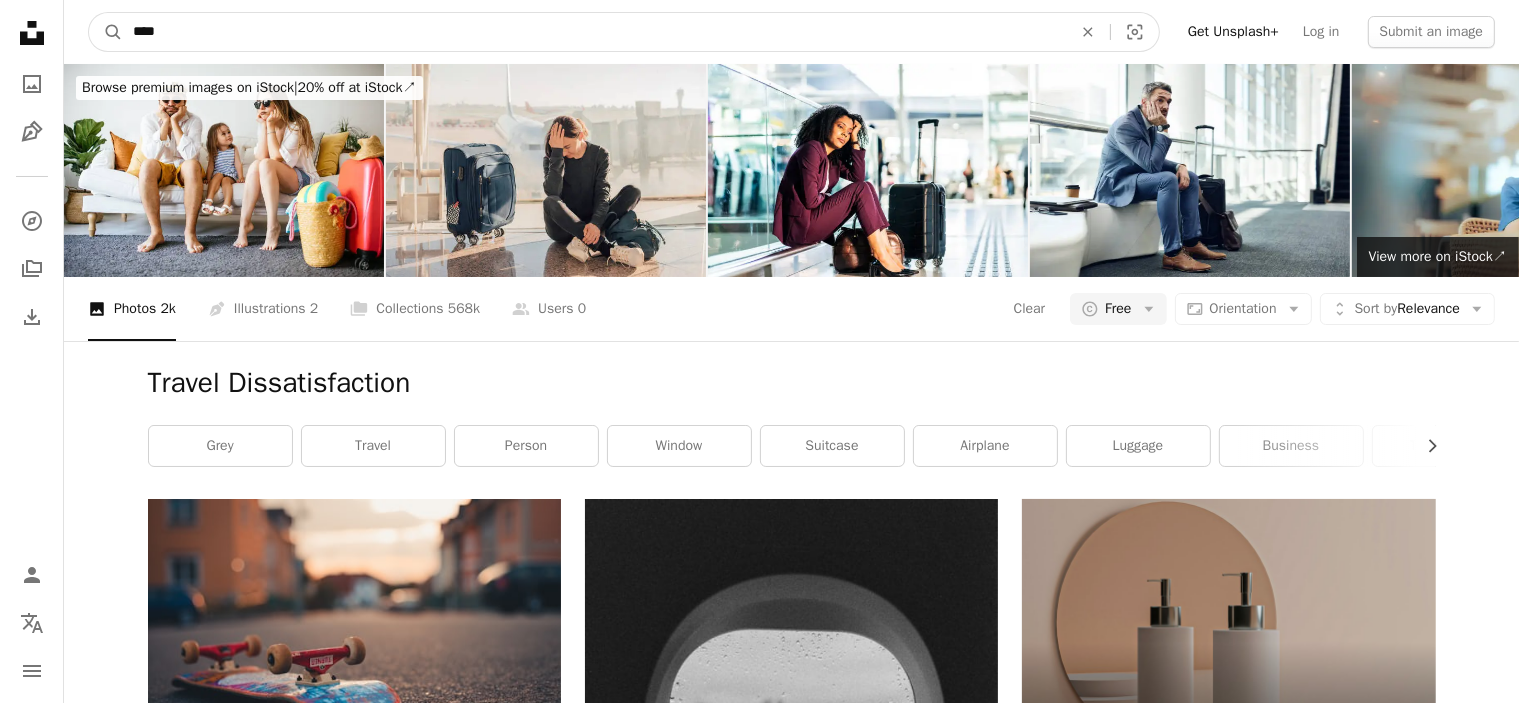 type on "****" 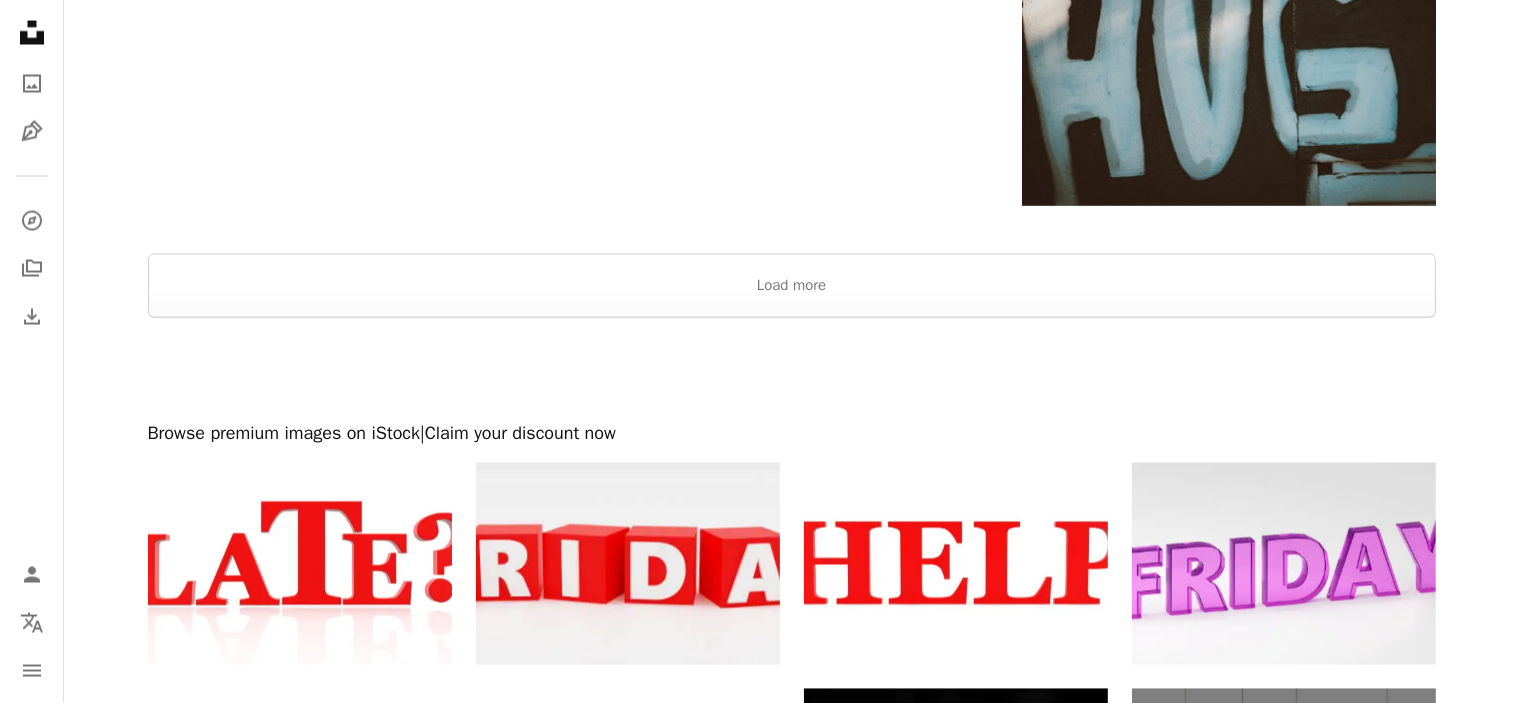 scroll, scrollTop: 3800, scrollLeft: 0, axis: vertical 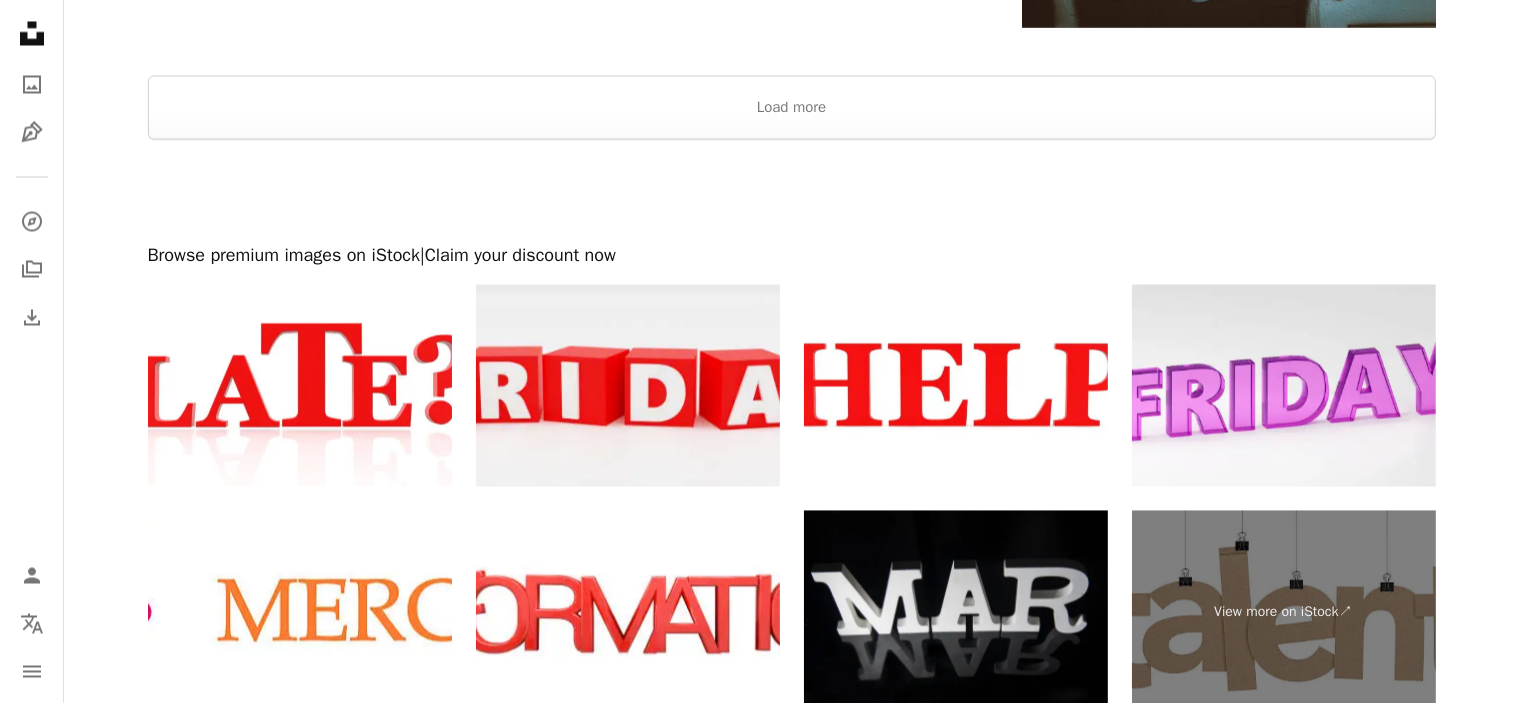 click at bounding box center (791, 192) 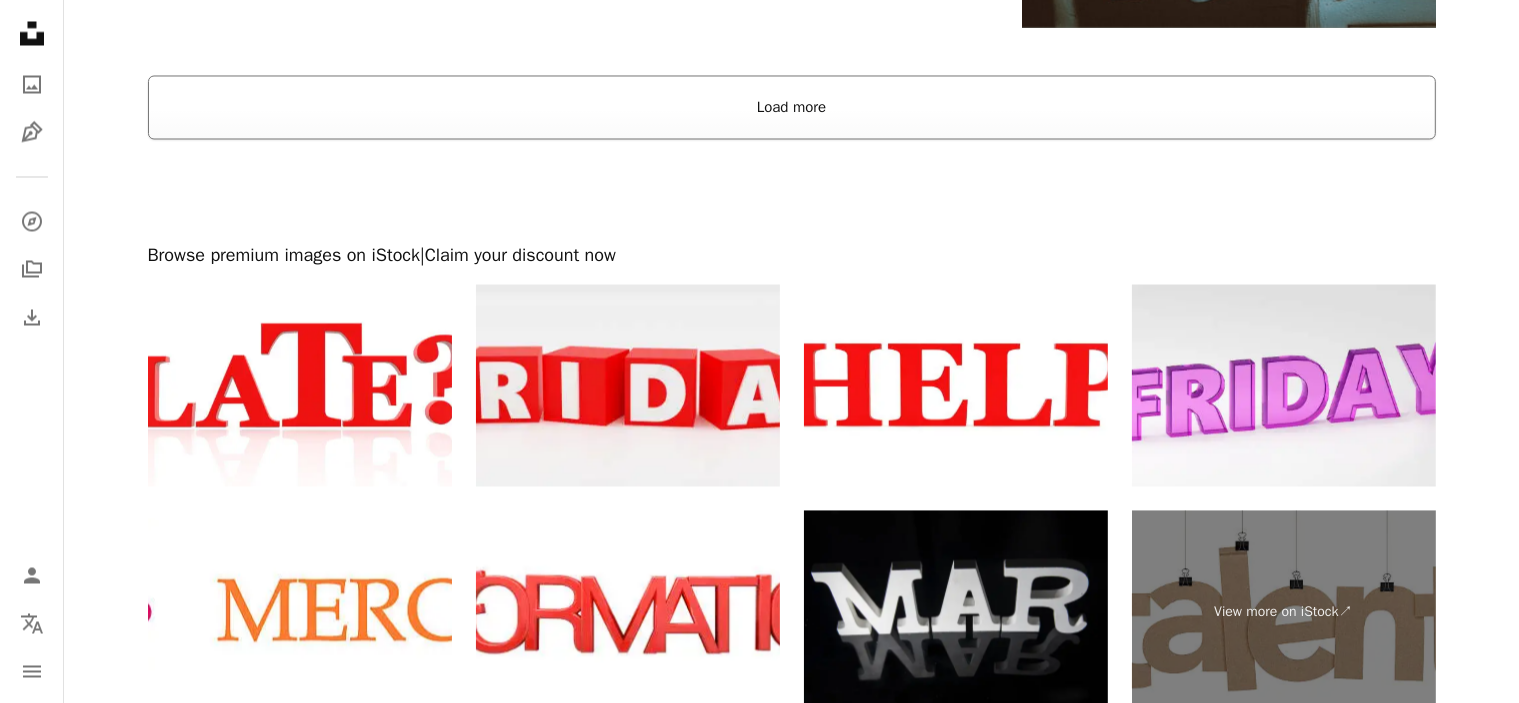 click on "Load more" at bounding box center [792, 108] 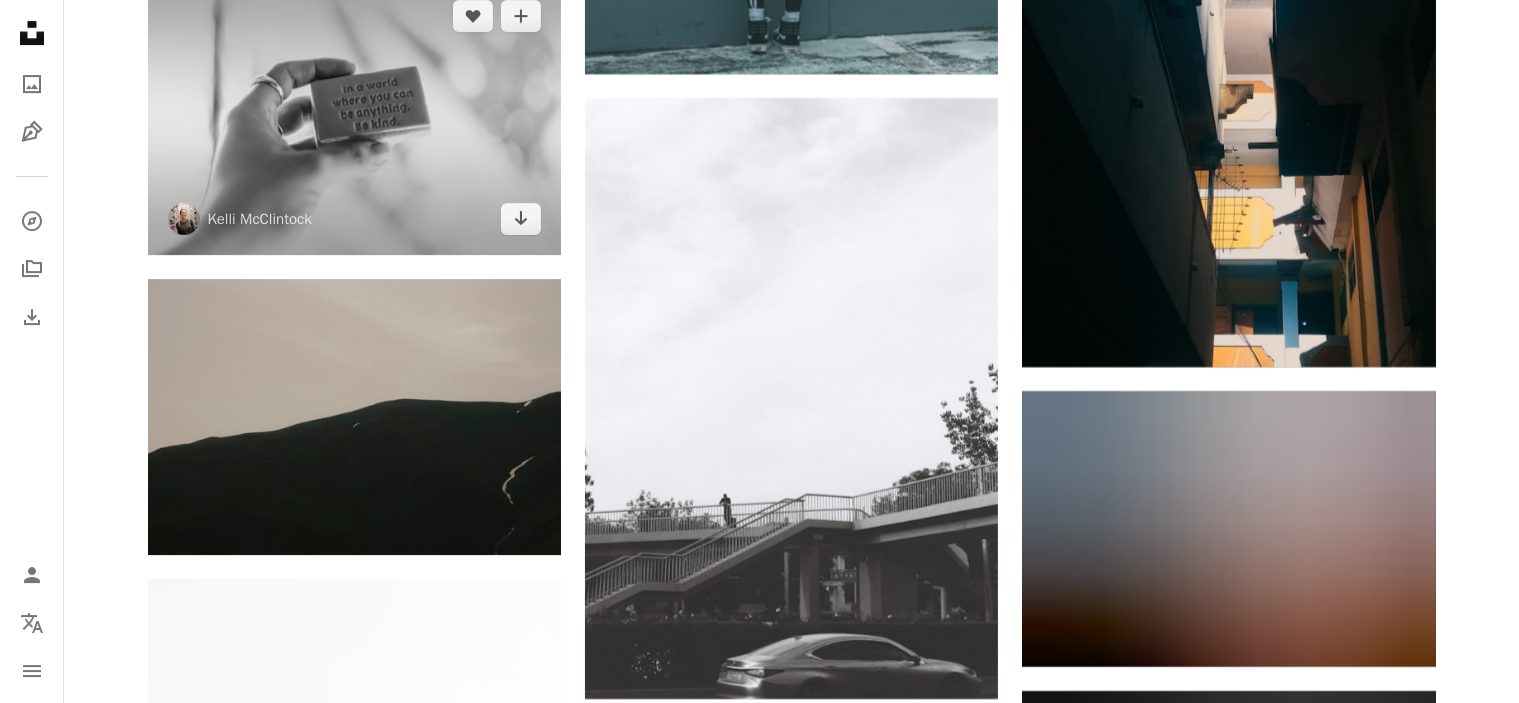 scroll, scrollTop: 6900, scrollLeft: 0, axis: vertical 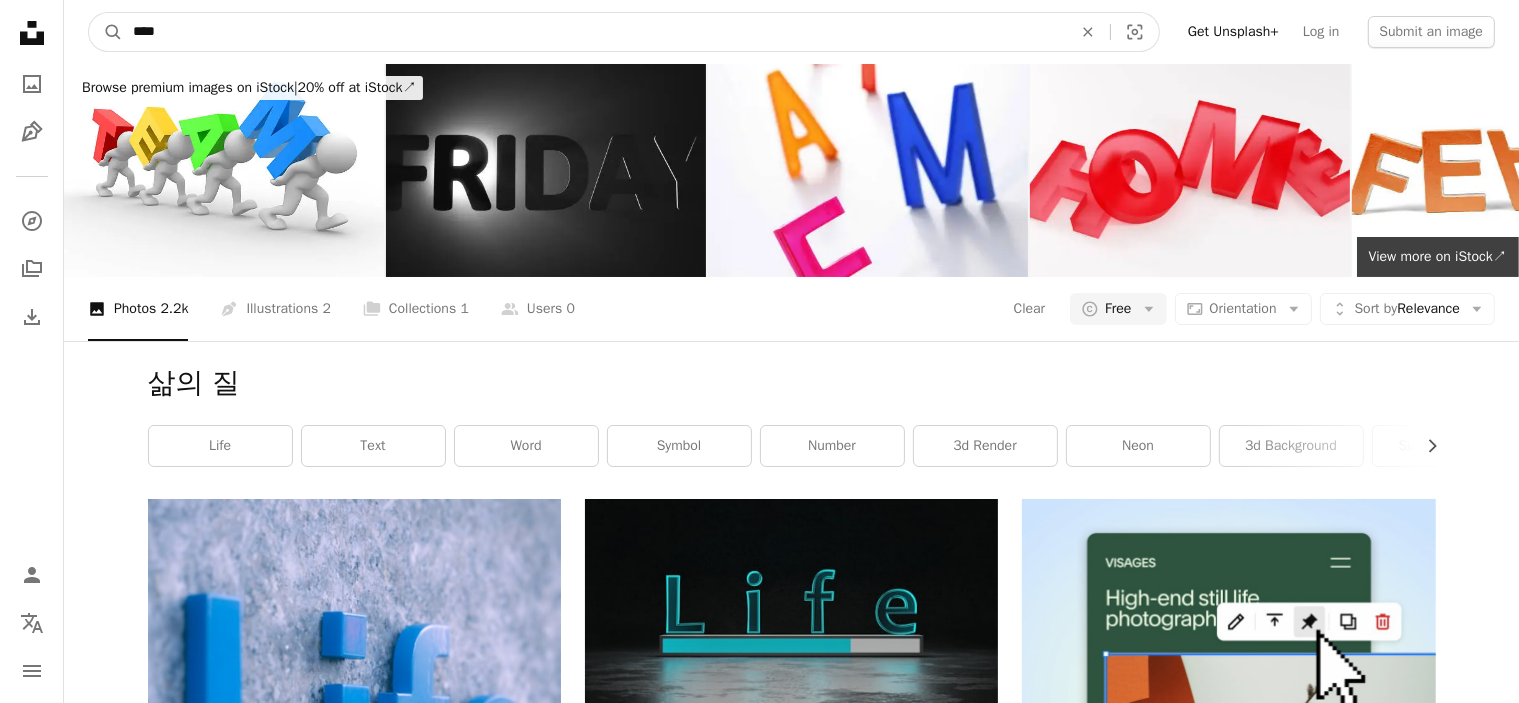 drag, startPoint x: 197, startPoint y: 27, endPoint x: 71, endPoint y: 39, distance: 126.57014 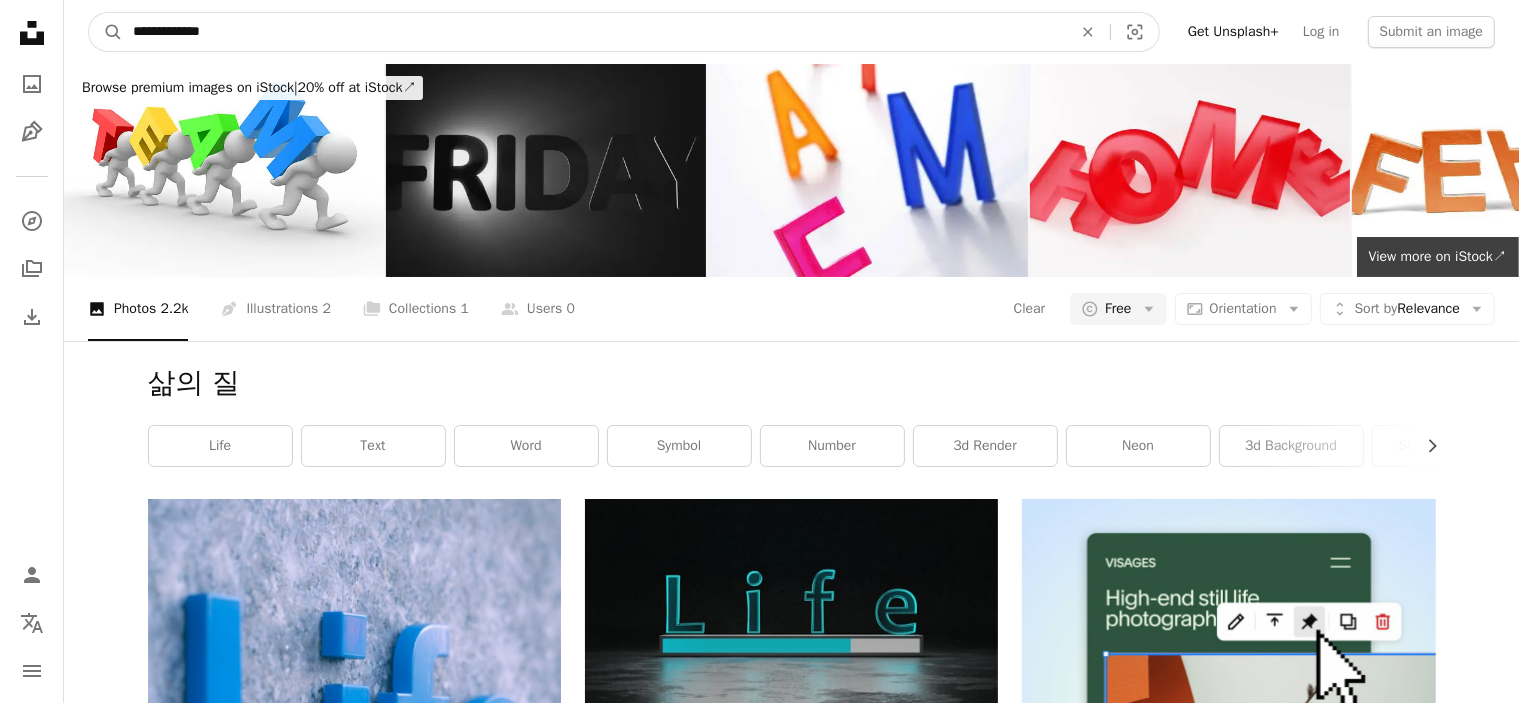 type on "**********" 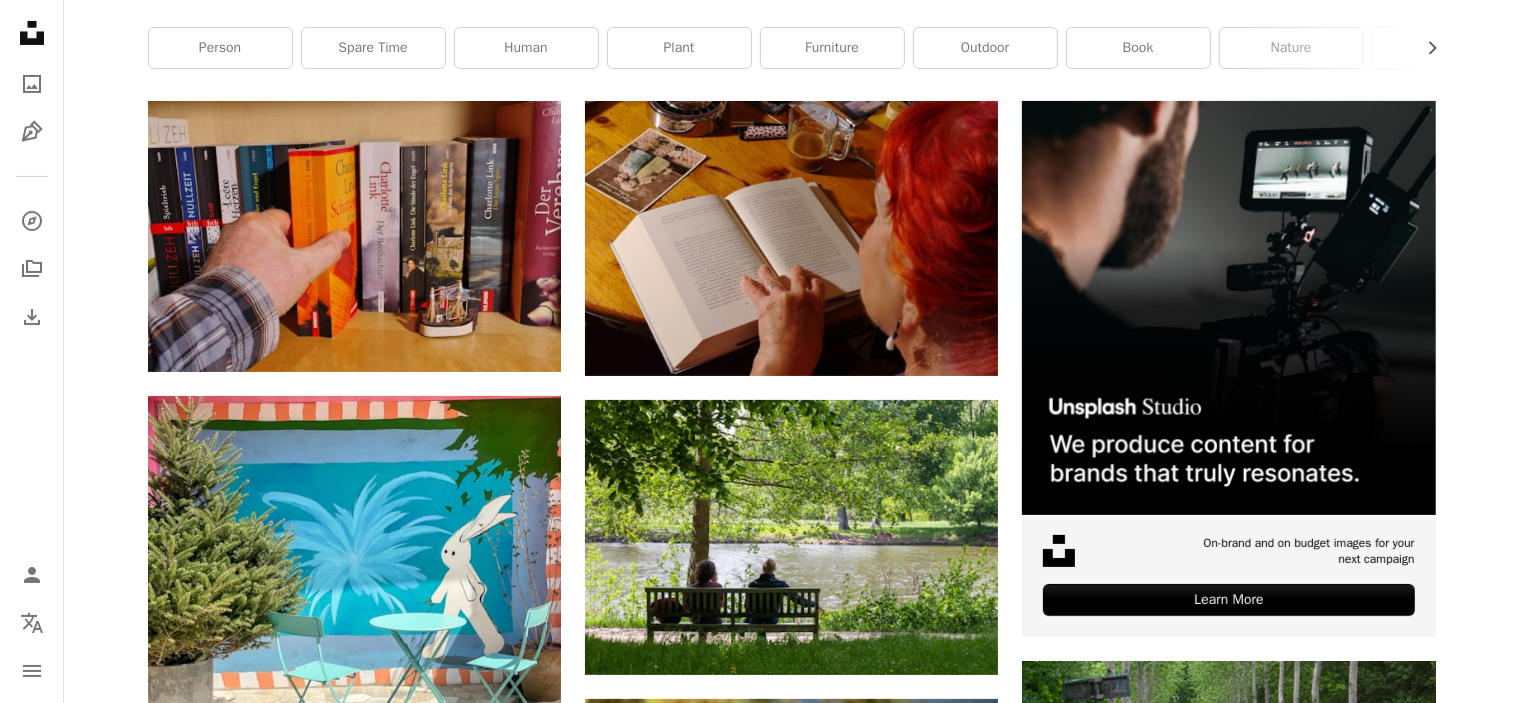 scroll, scrollTop: 0, scrollLeft: 0, axis: both 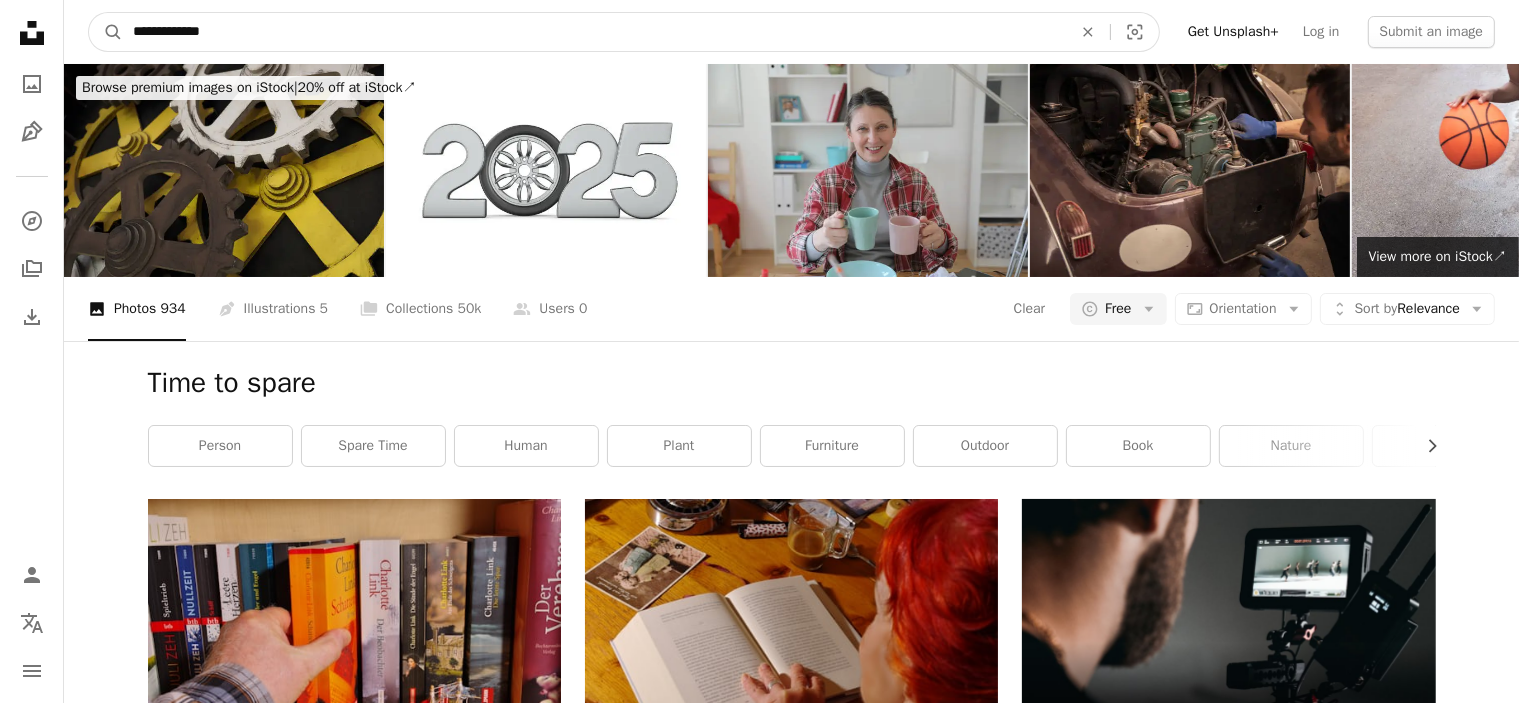 drag, startPoint x: 349, startPoint y: 39, endPoint x: 0, endPoint y: 43, distance: 349.02292 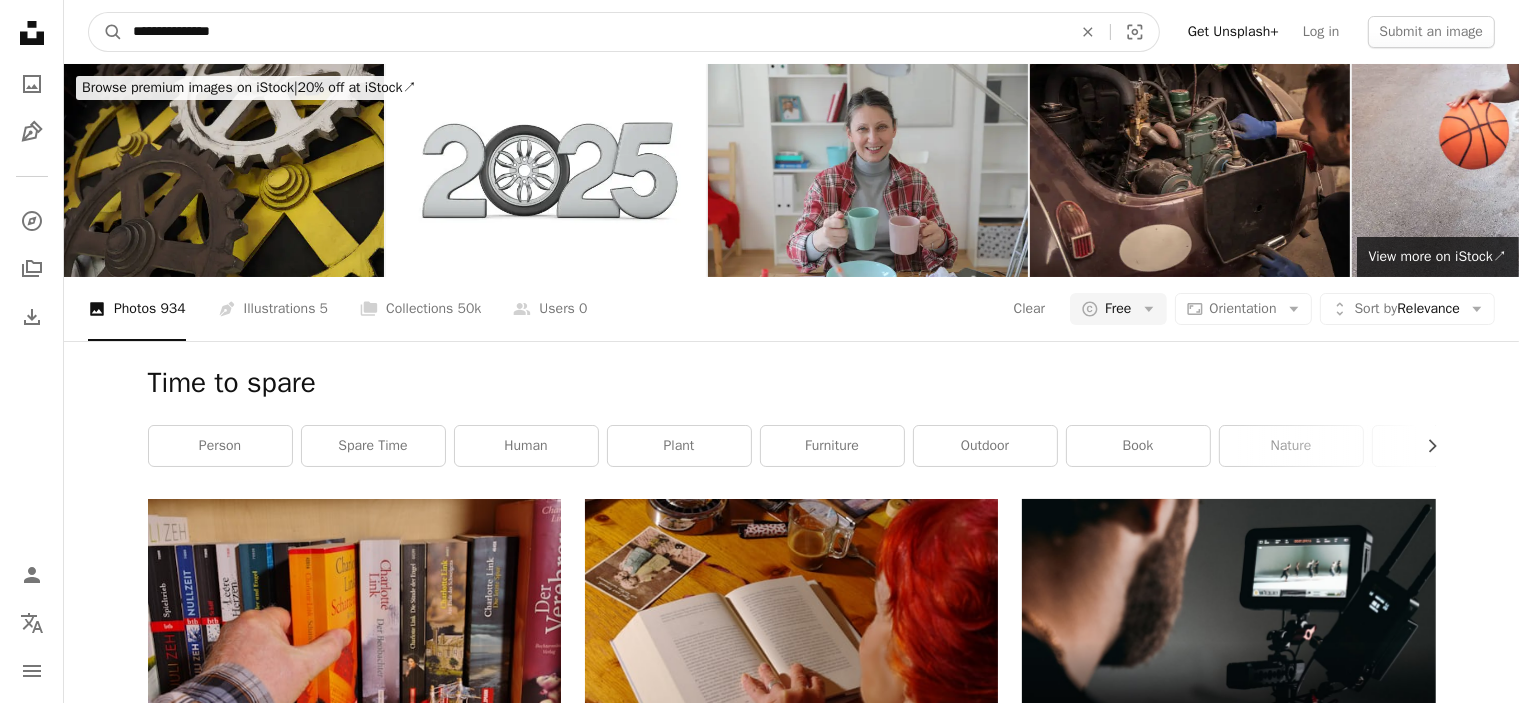 type on "**********" 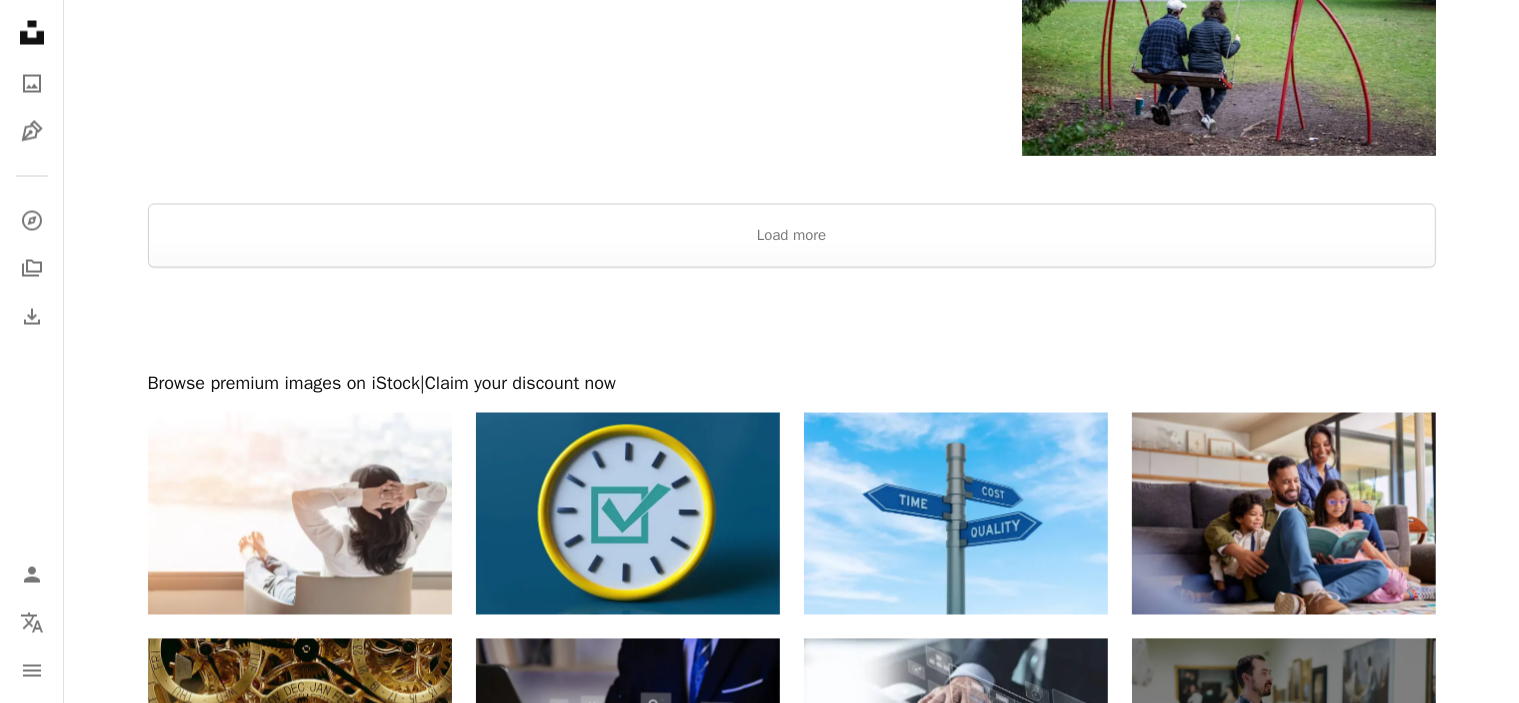 scroll, scrollTop: 3632, scrollLeft: 0, axis: vertical 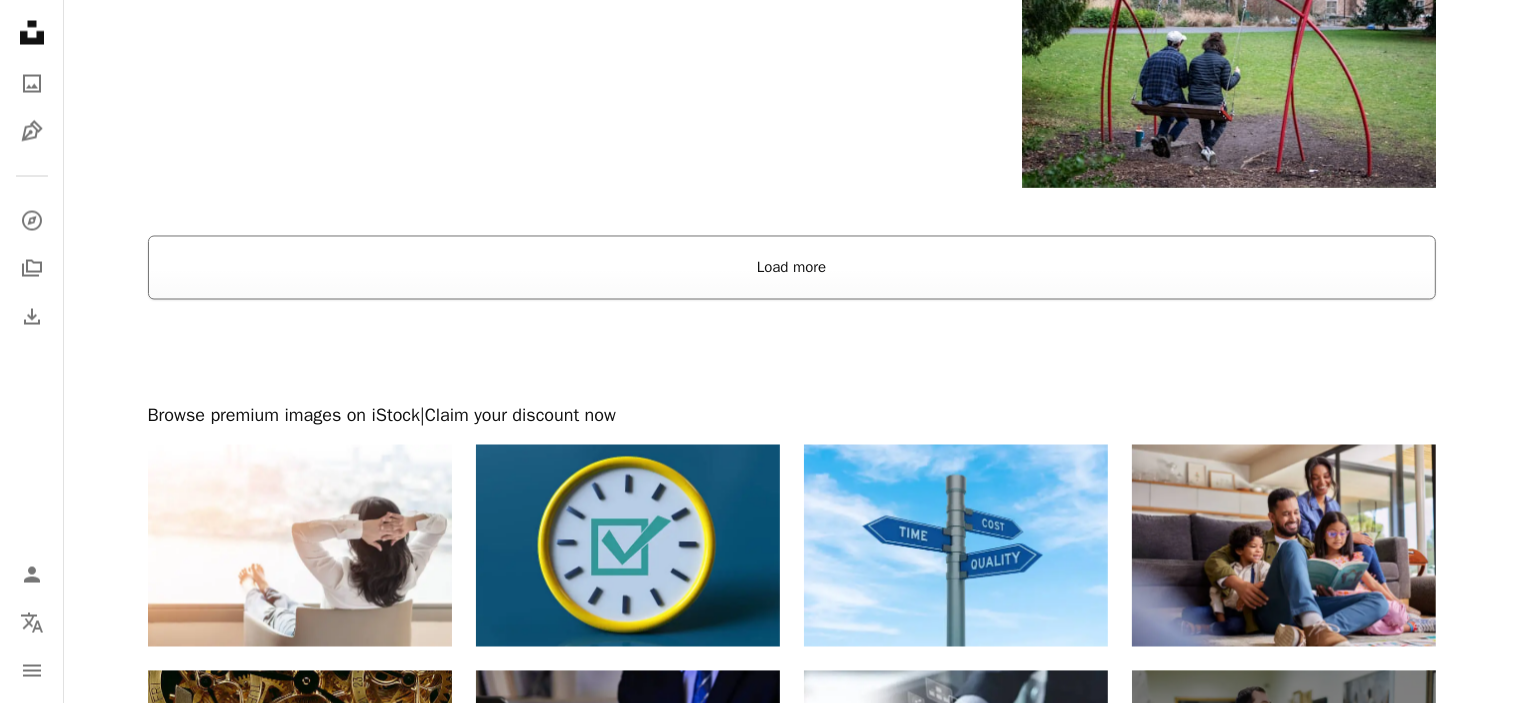 click on "Load more" at bounding box center [792, 268] 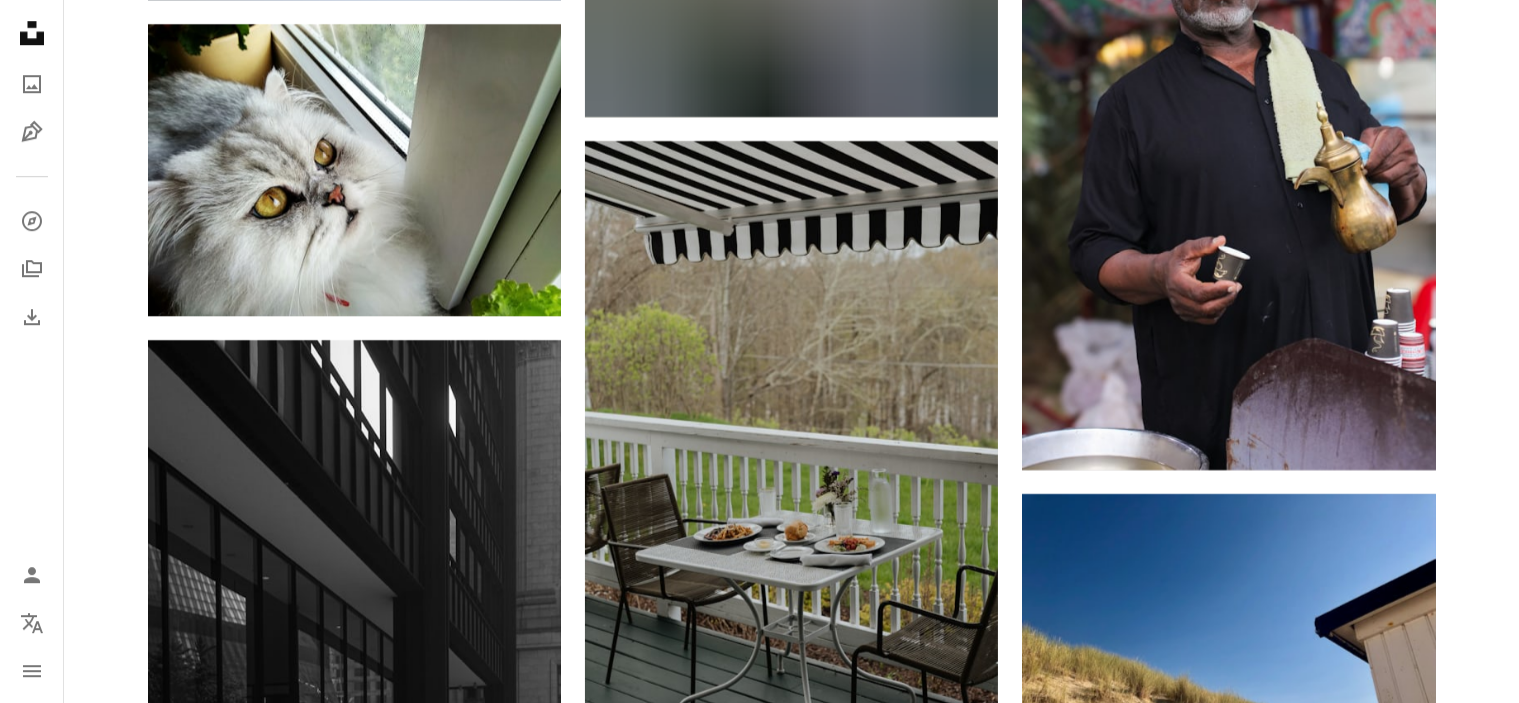 scroll, scrollTop: 6132, scrollLeft: 0, axis: vertical 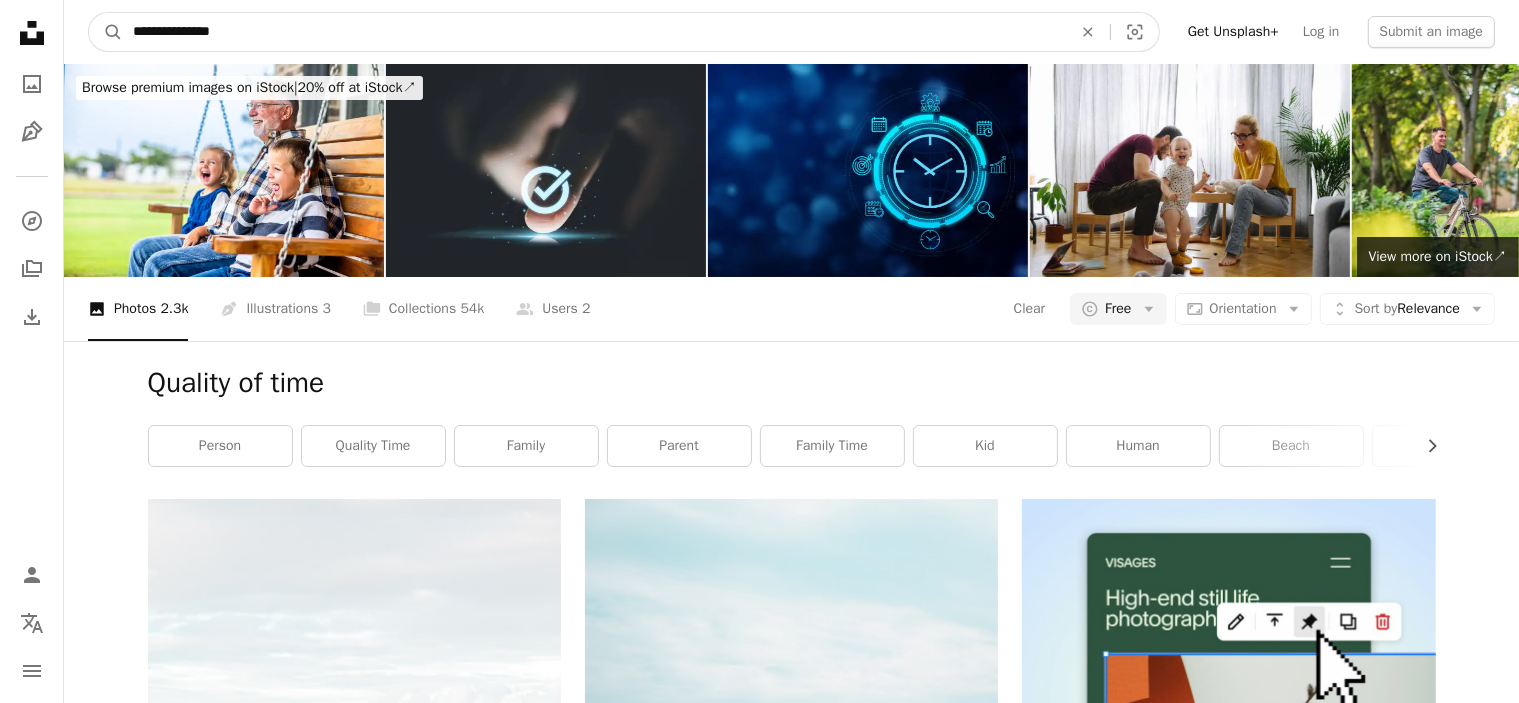 drag, startPoint x: 414, startPoint y: 37, endPoint x: 376, endPoint y: 35, distance: 38.052597 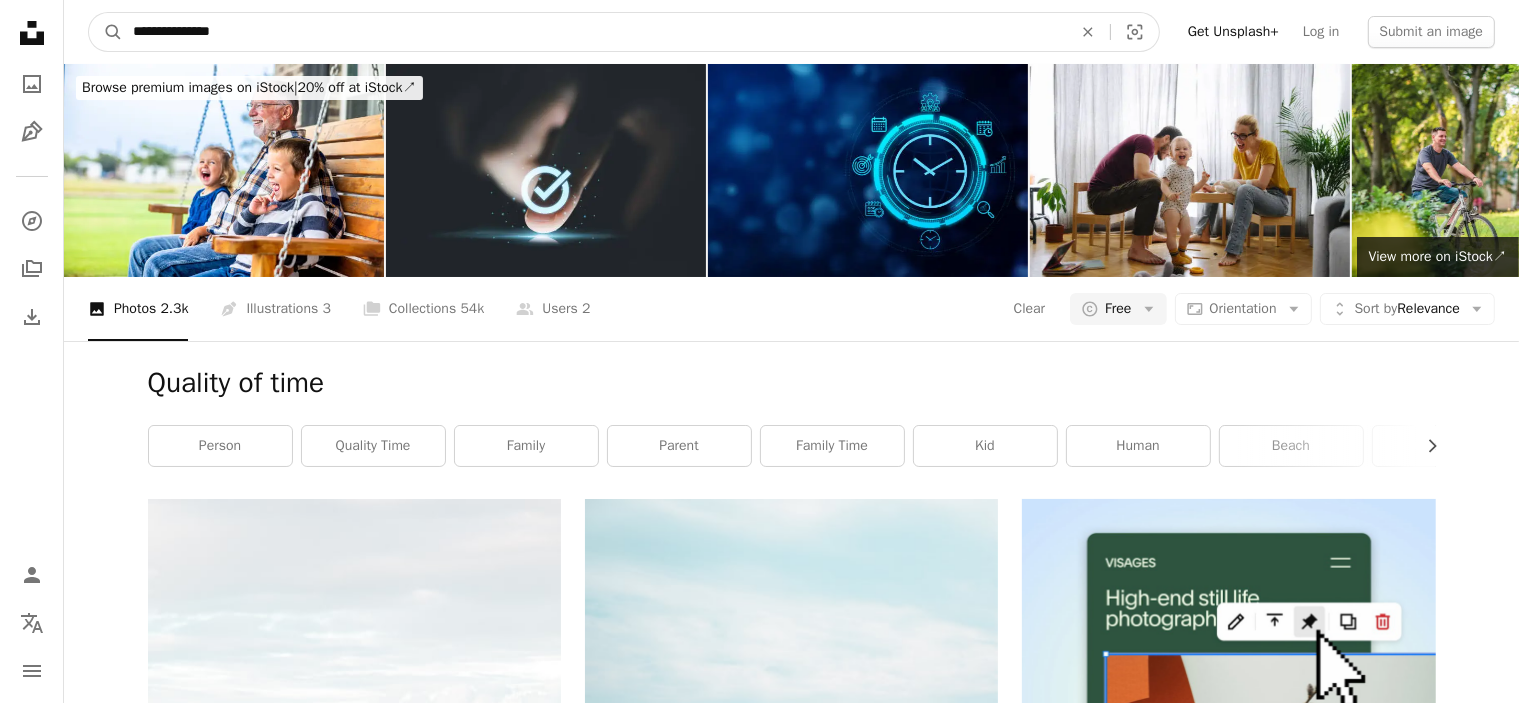 drag, startPoint x: 196, startPoint y: 34, endPoint x: 66, endPoint y: 11, distance: 132.01894 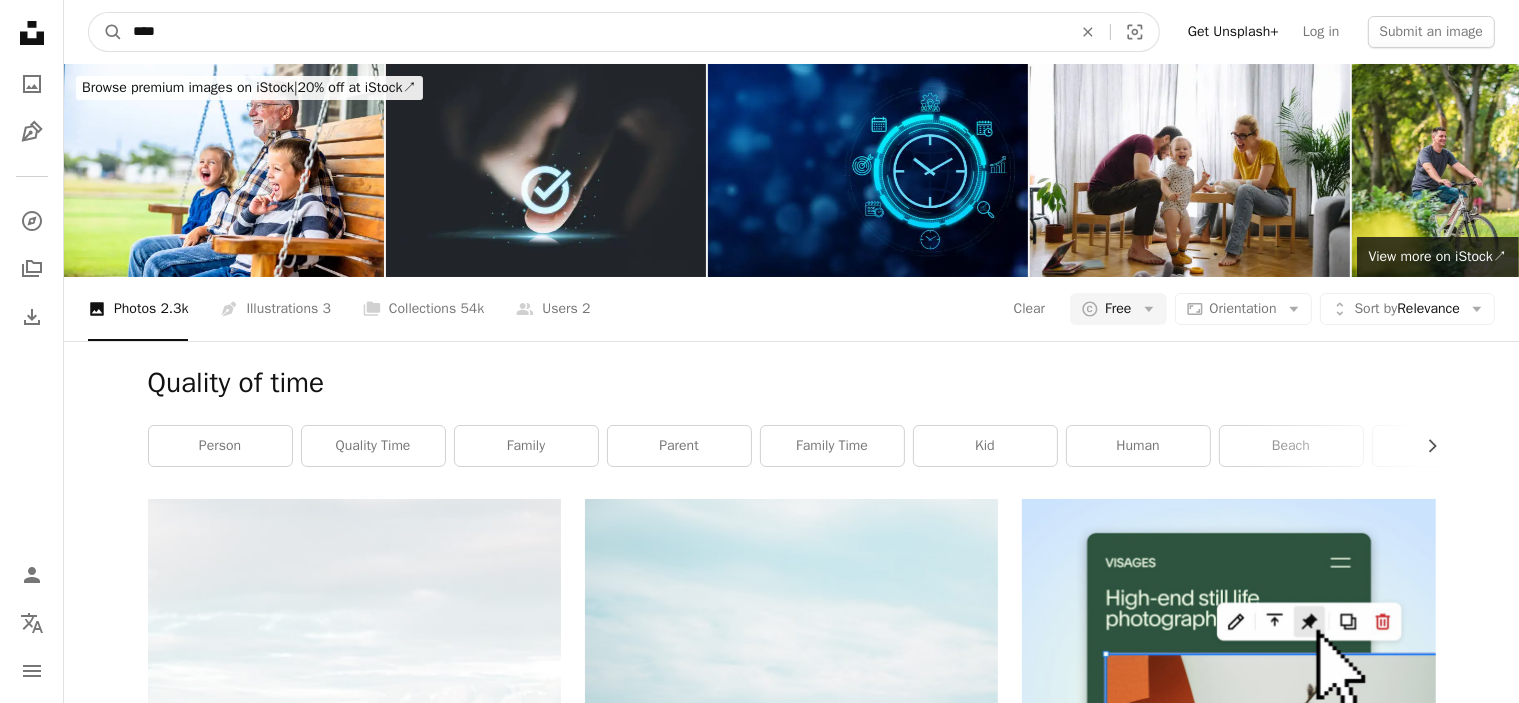 type on "****" 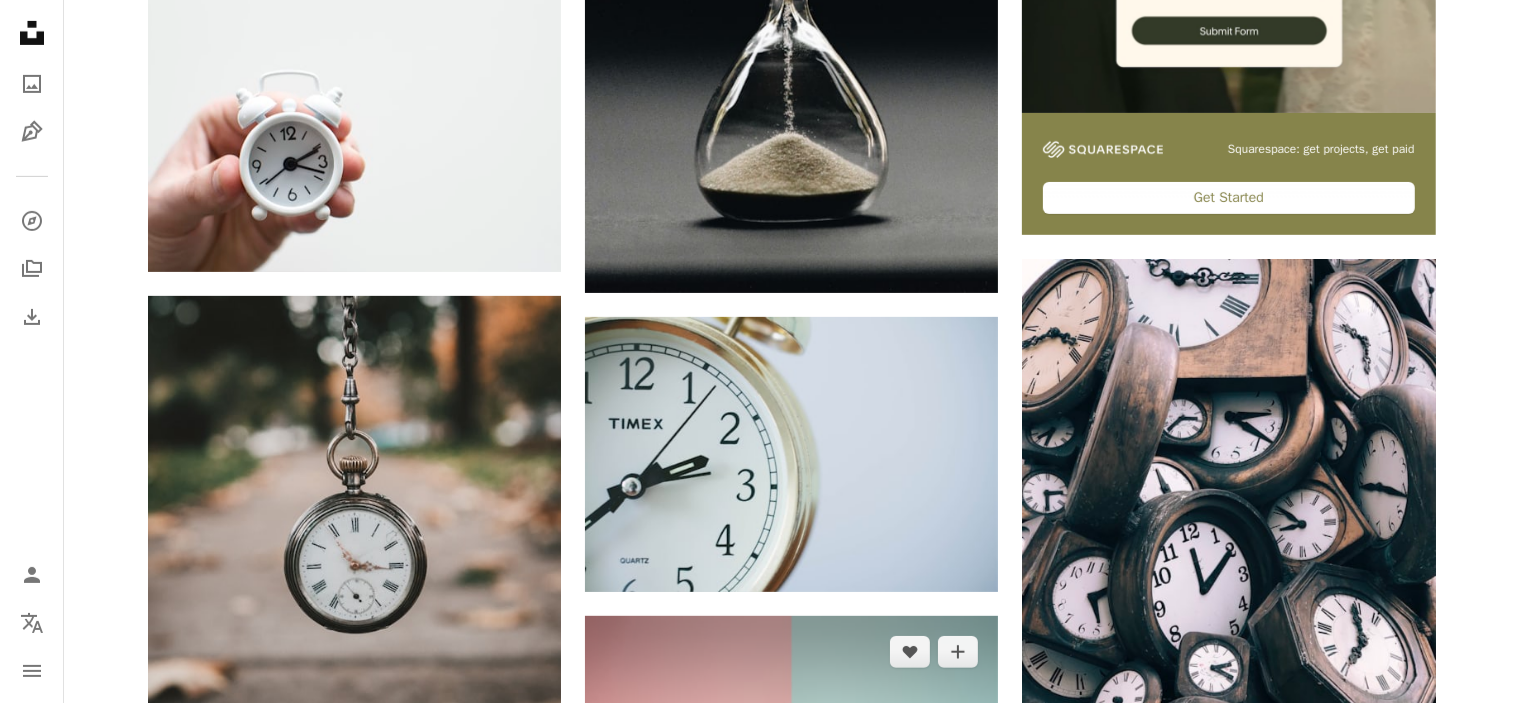 scroll, scrollTop: 900, scrollLeft: 0, axis: vertical 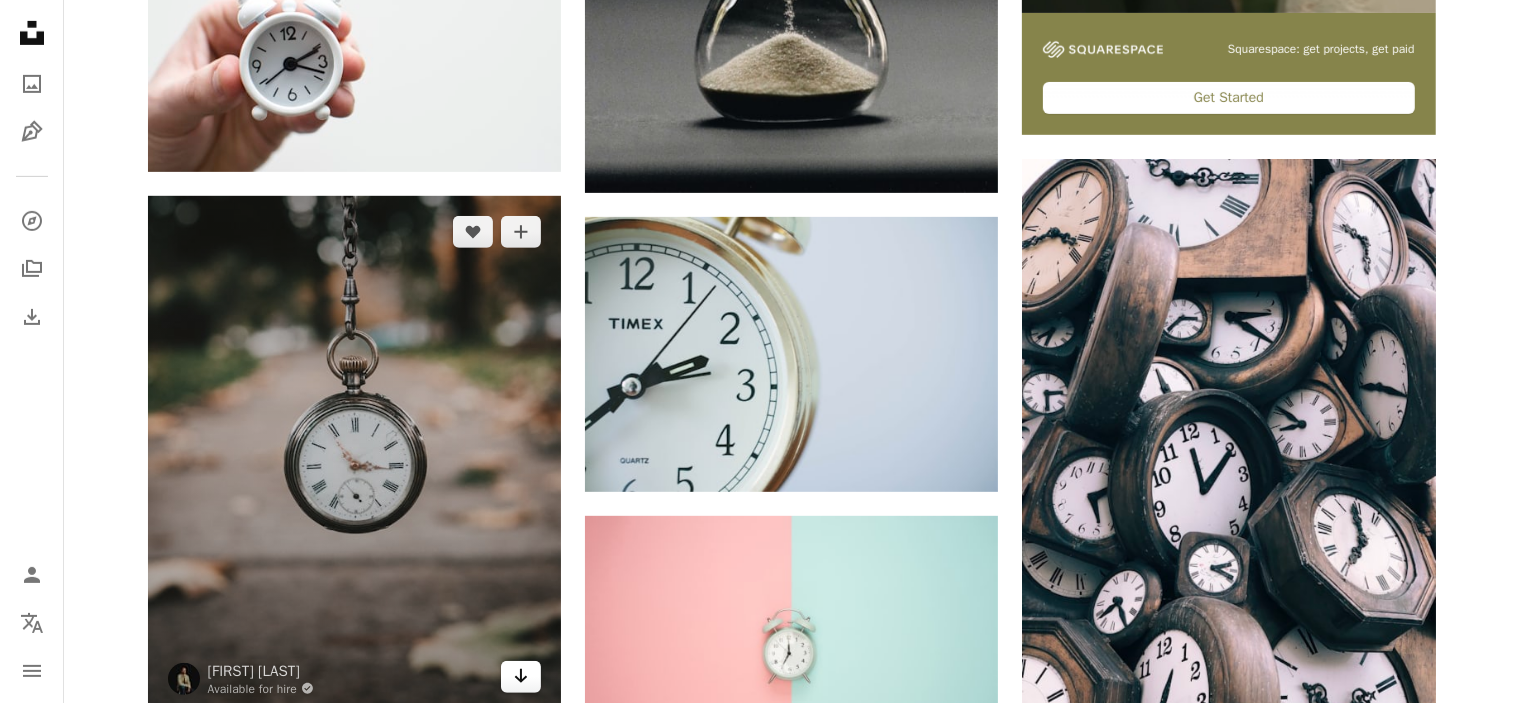 click on "Arrow pointing down" 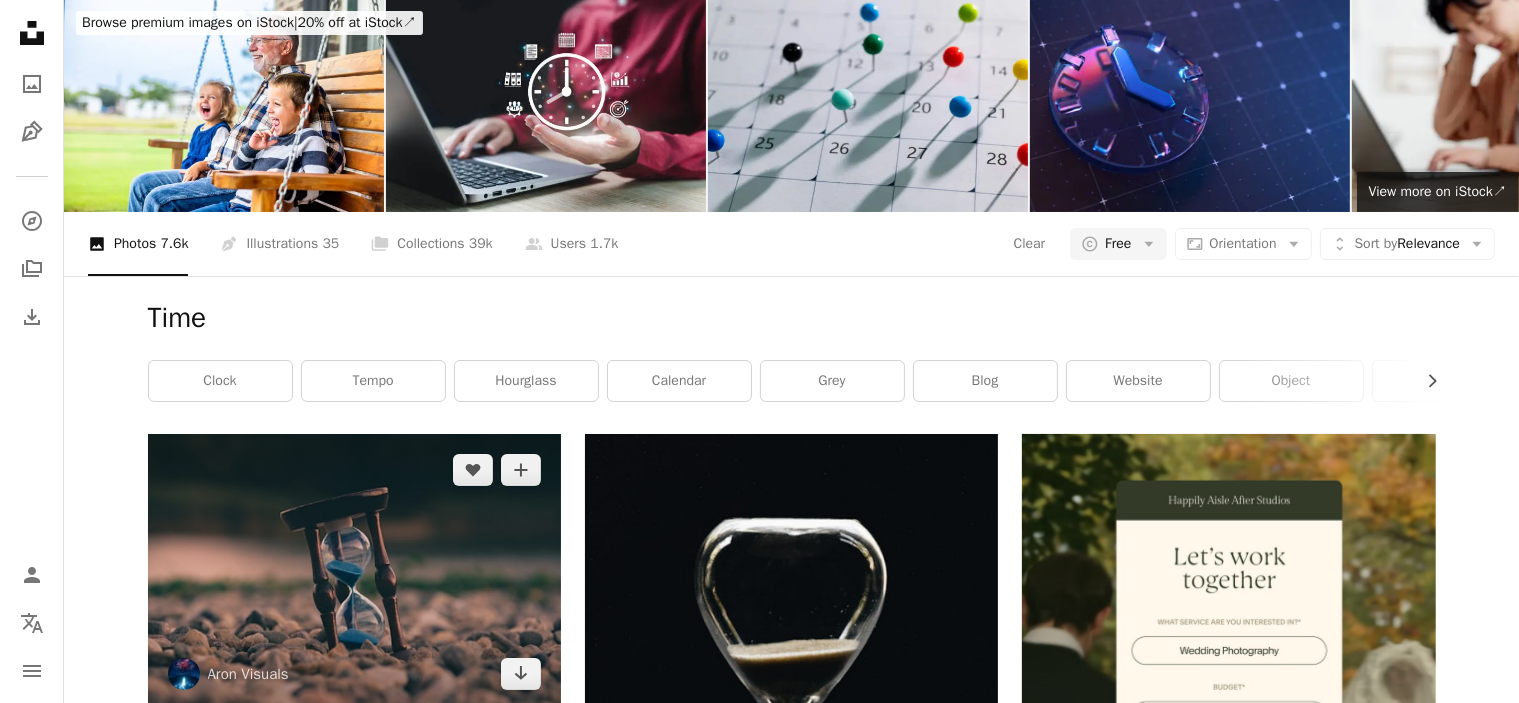 scroll, scrollTop: 0, scrollLeft: 0, axis: both 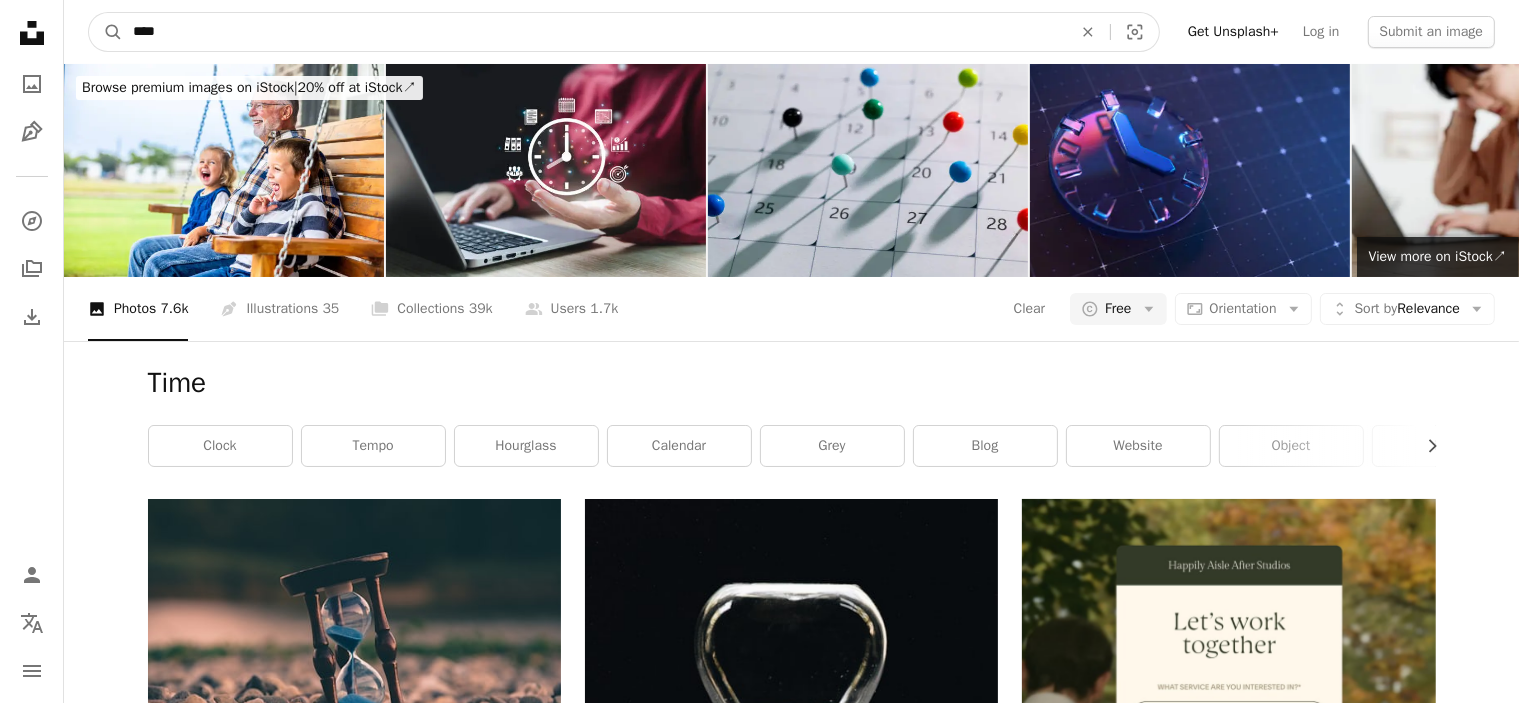 click on "****" at bounding box center (594, 32) 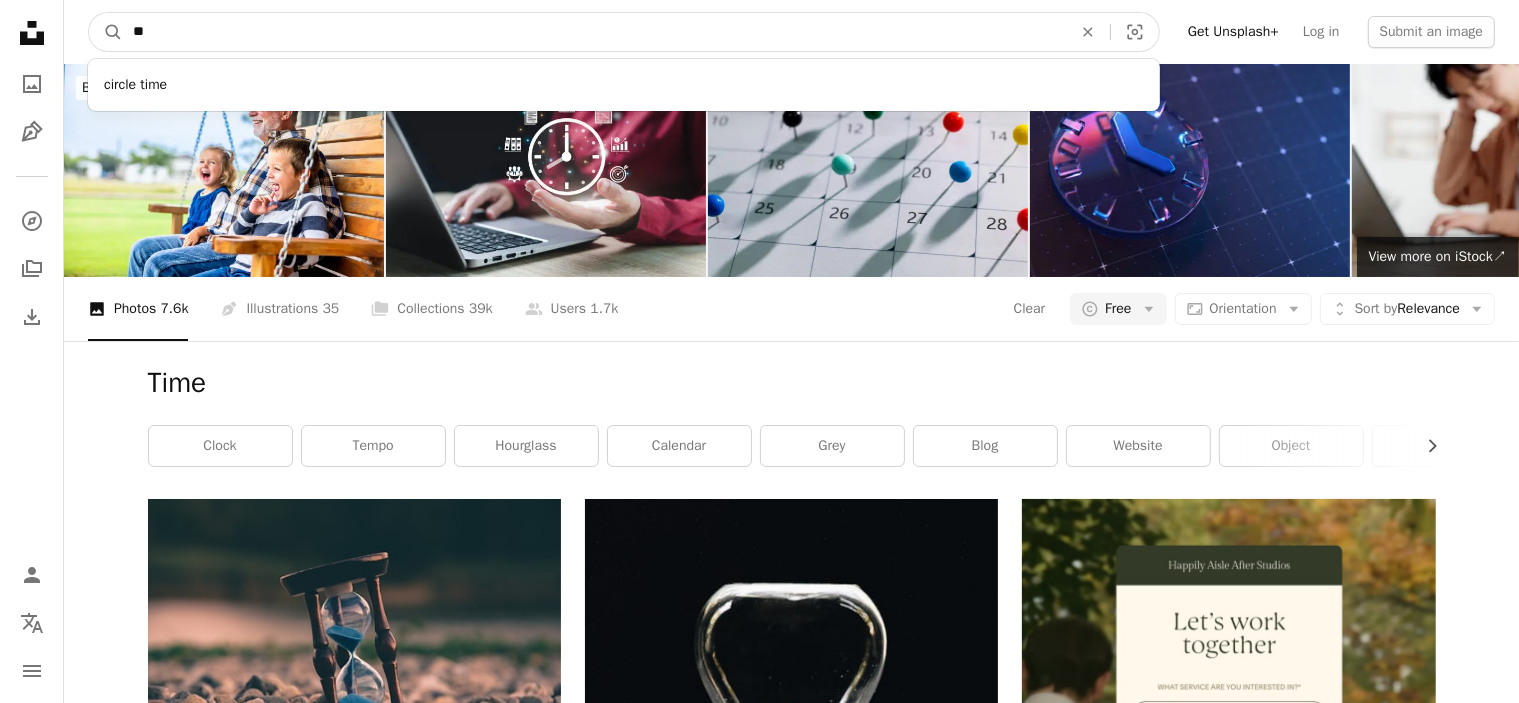 type on "*" 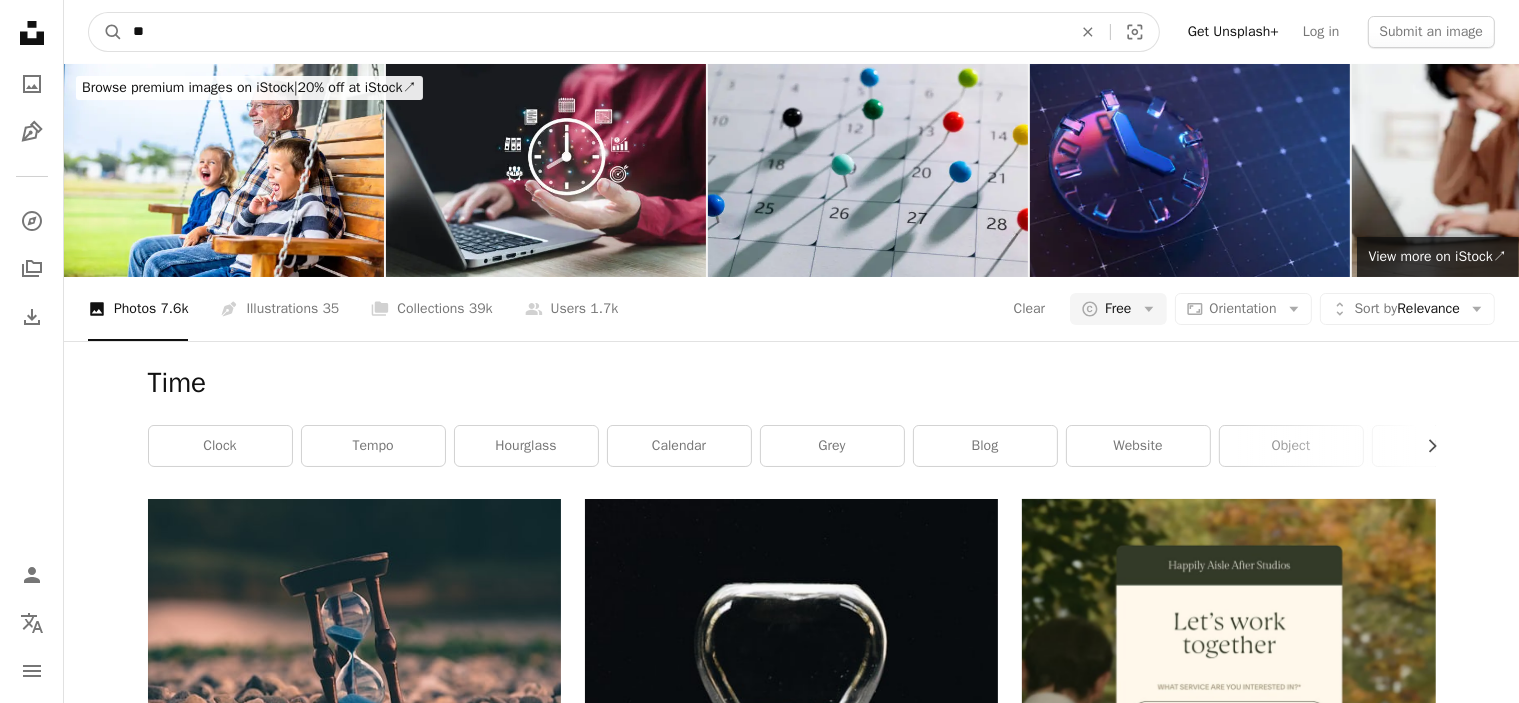 type on "*" 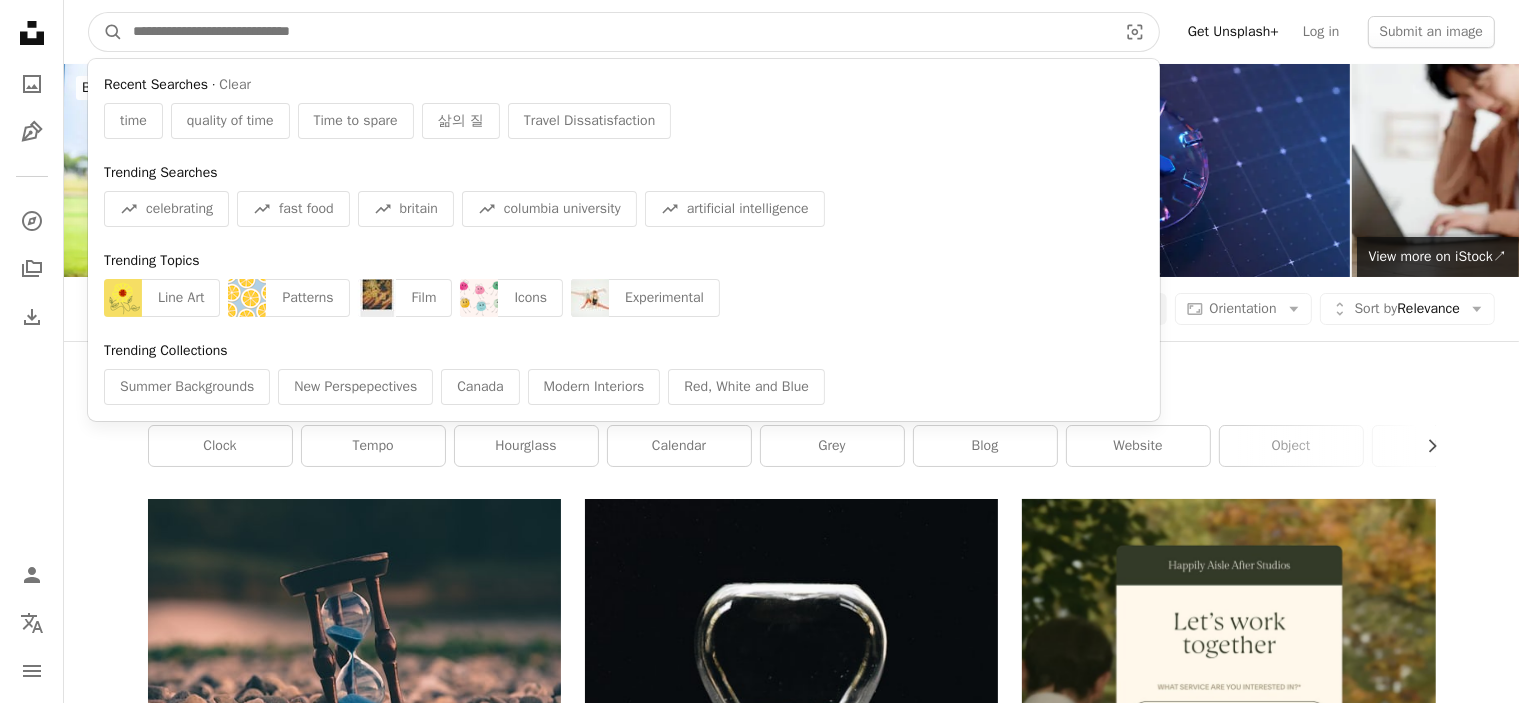 click at bounding box center [617, 32] 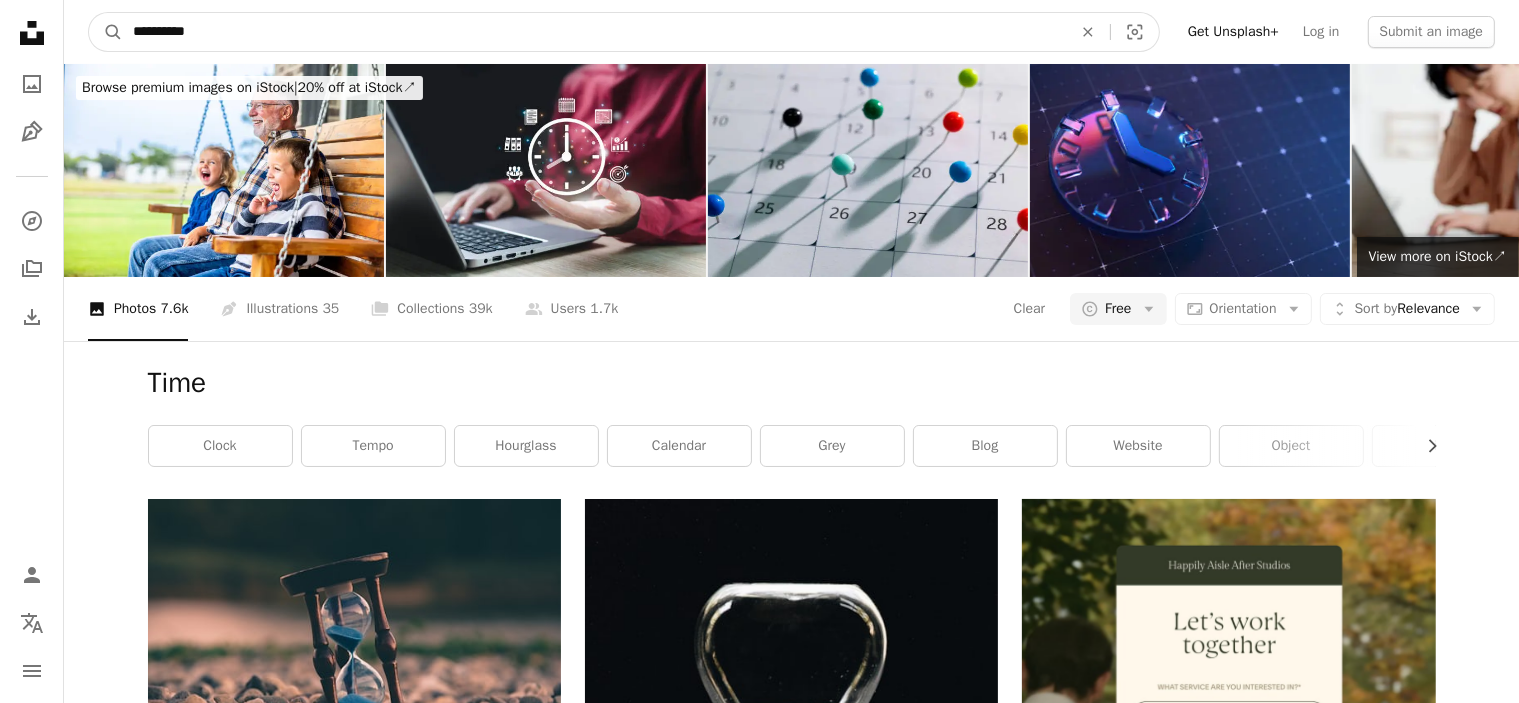 type on "**********" 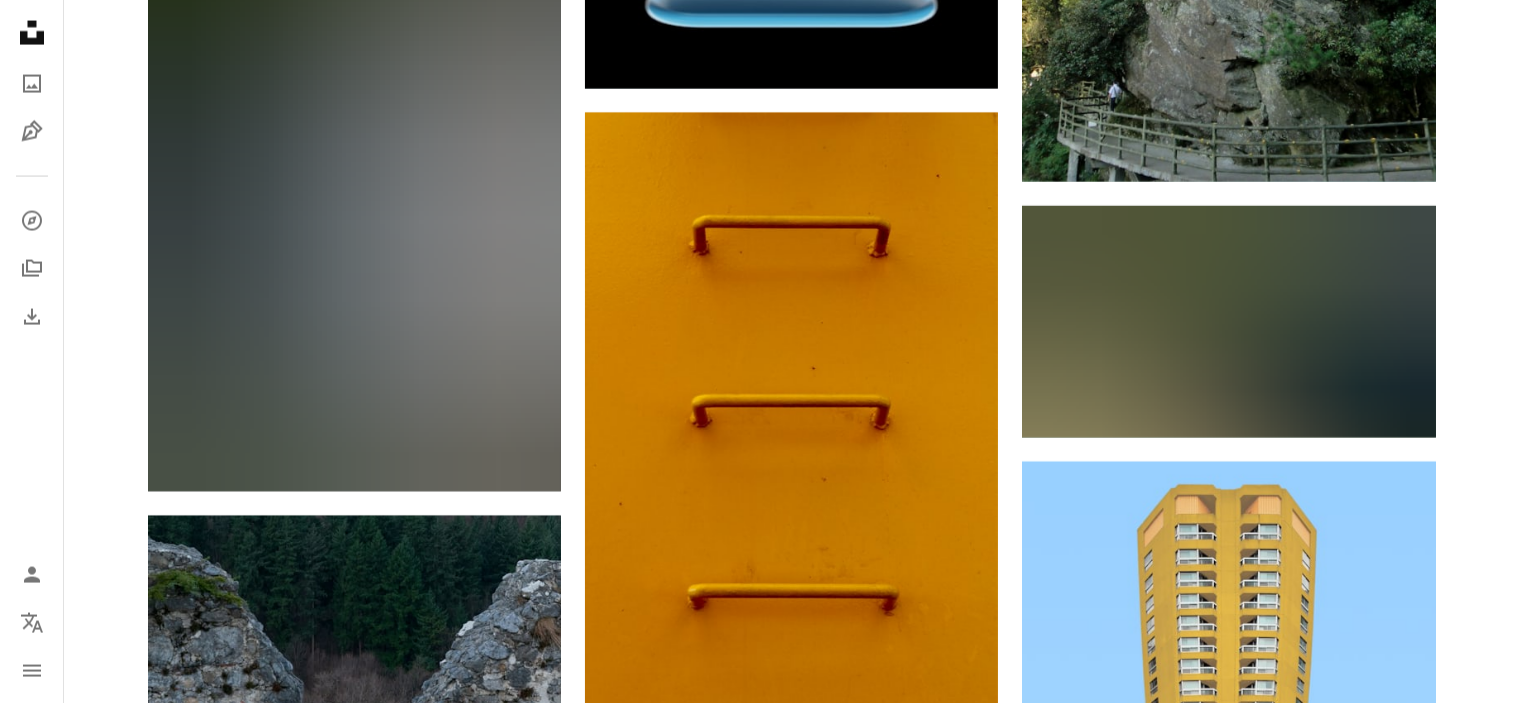scroll, scrollTop: 3400, scrollLeft: 0, axis: vertical 